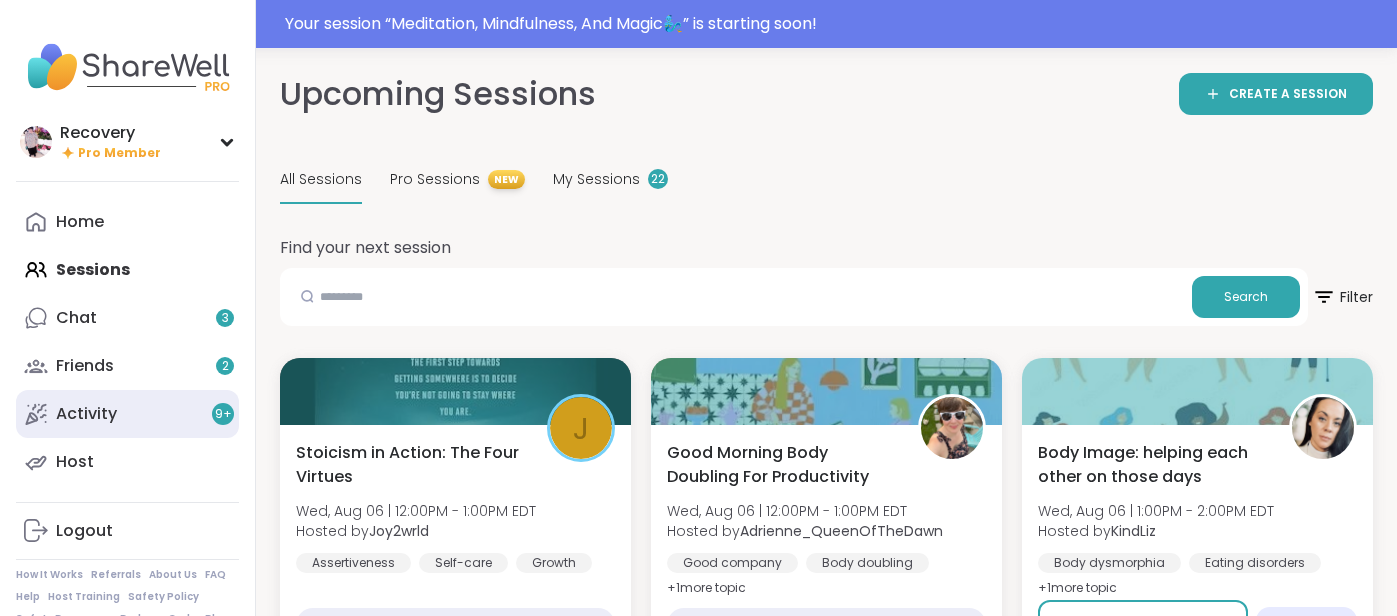 scroll, scrollTop: 0, scrollLeft: 0, axis: both 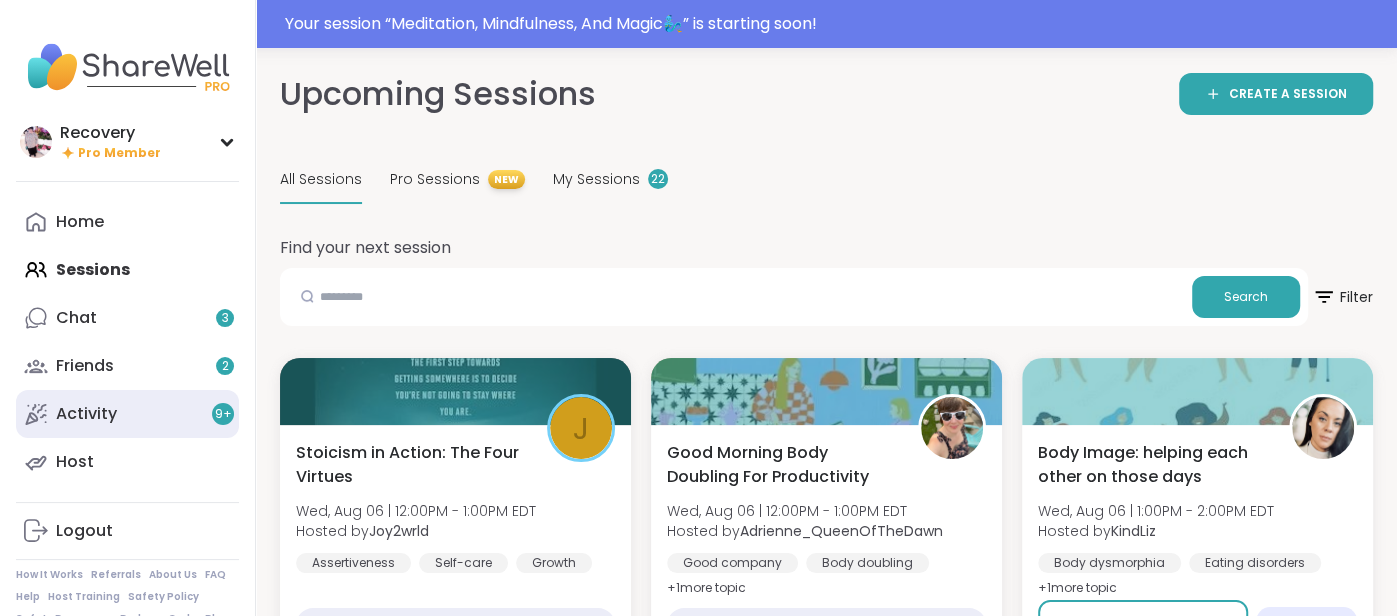 click on "Activity 9 +" at bounding box center [86, 414] 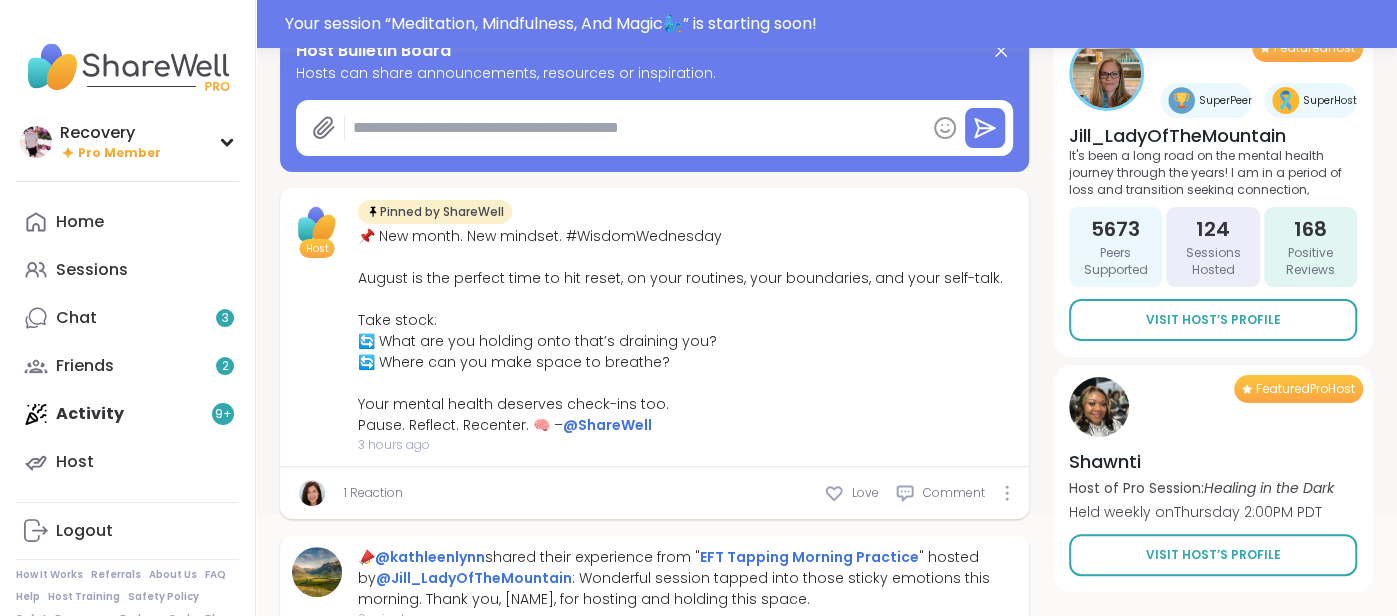 scroll, scrollTop: 0, scrollLeft: 0, axis: both 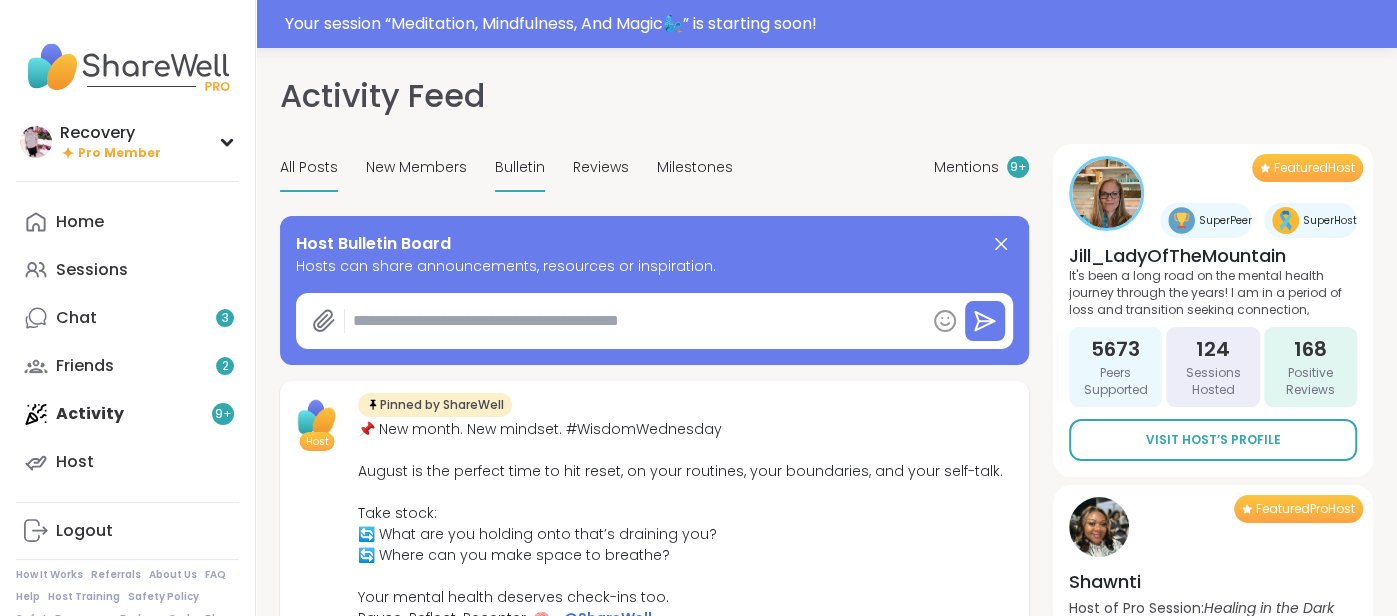 click on "Bulletin" at bounding box center (520, 167) 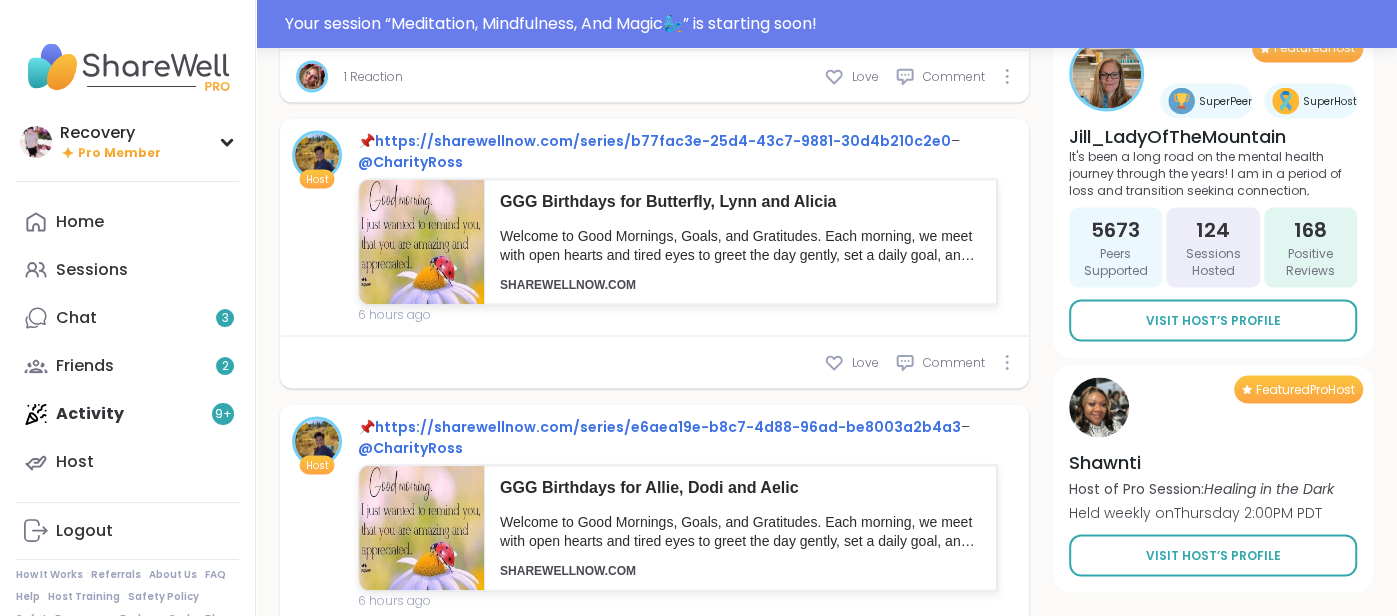 scroll, scrollTop: 2520, scrollLeft: 0, axis: vertical 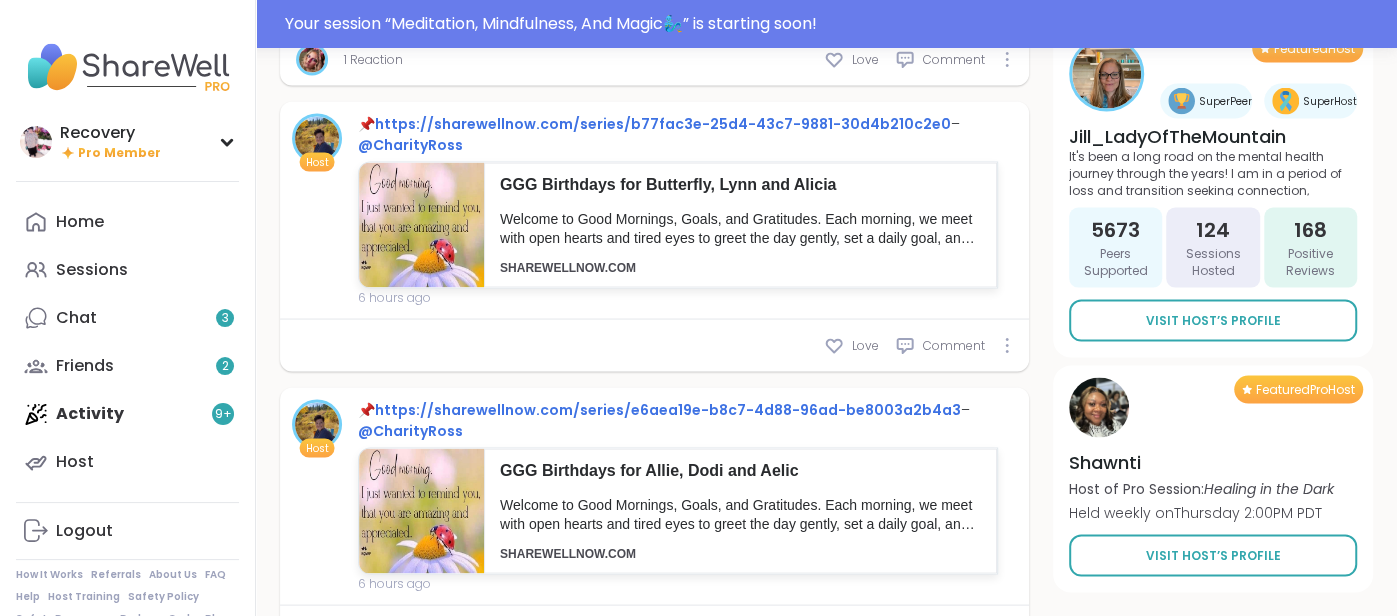 type on "*" 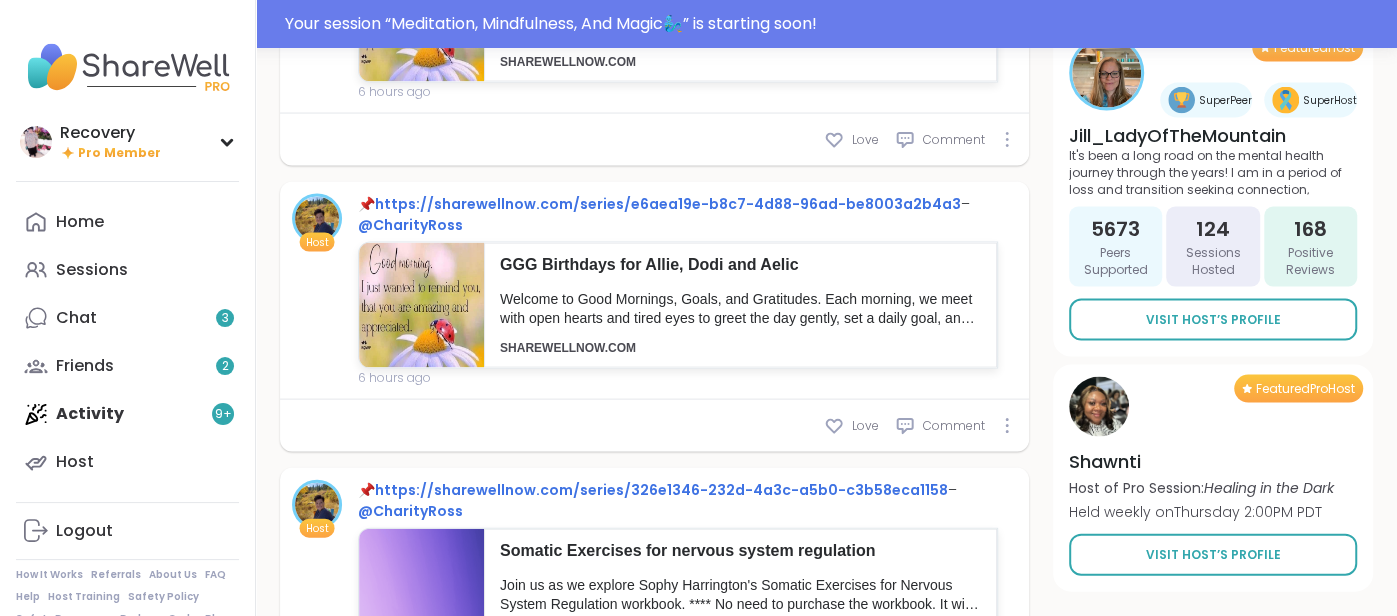 scroll, scrollTop: 2720, scrollLeft: 0, axis: vertical 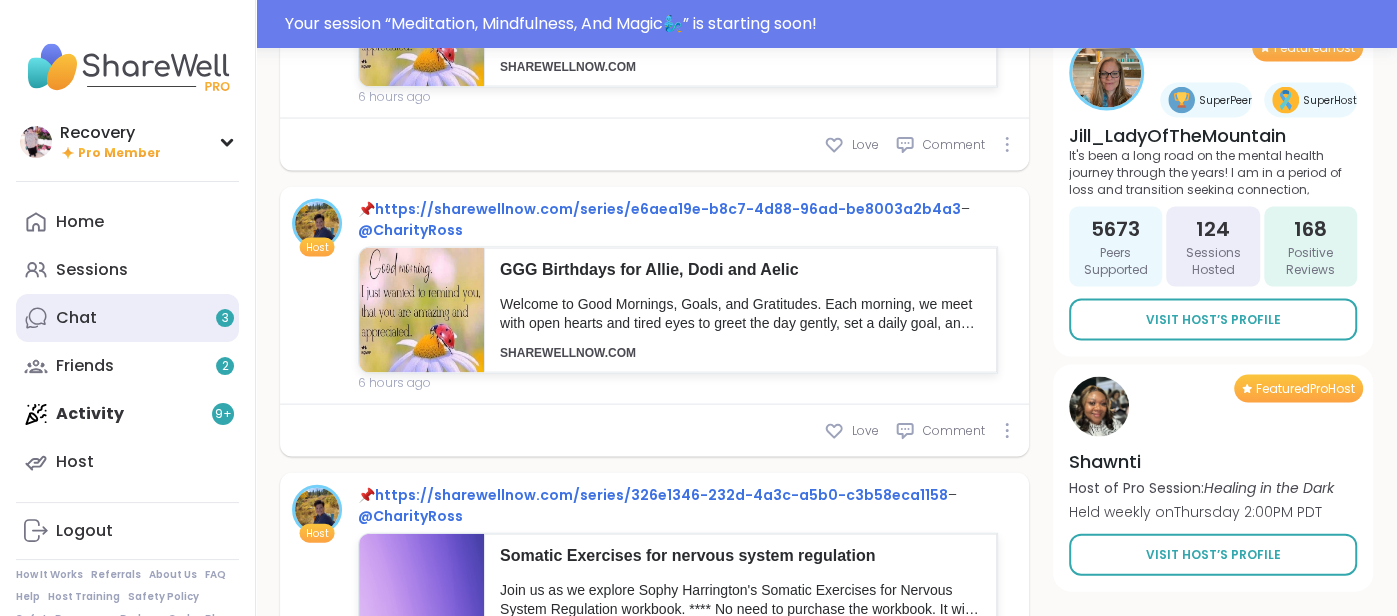 click on "Chat 3" at bounding box center (76, 318) 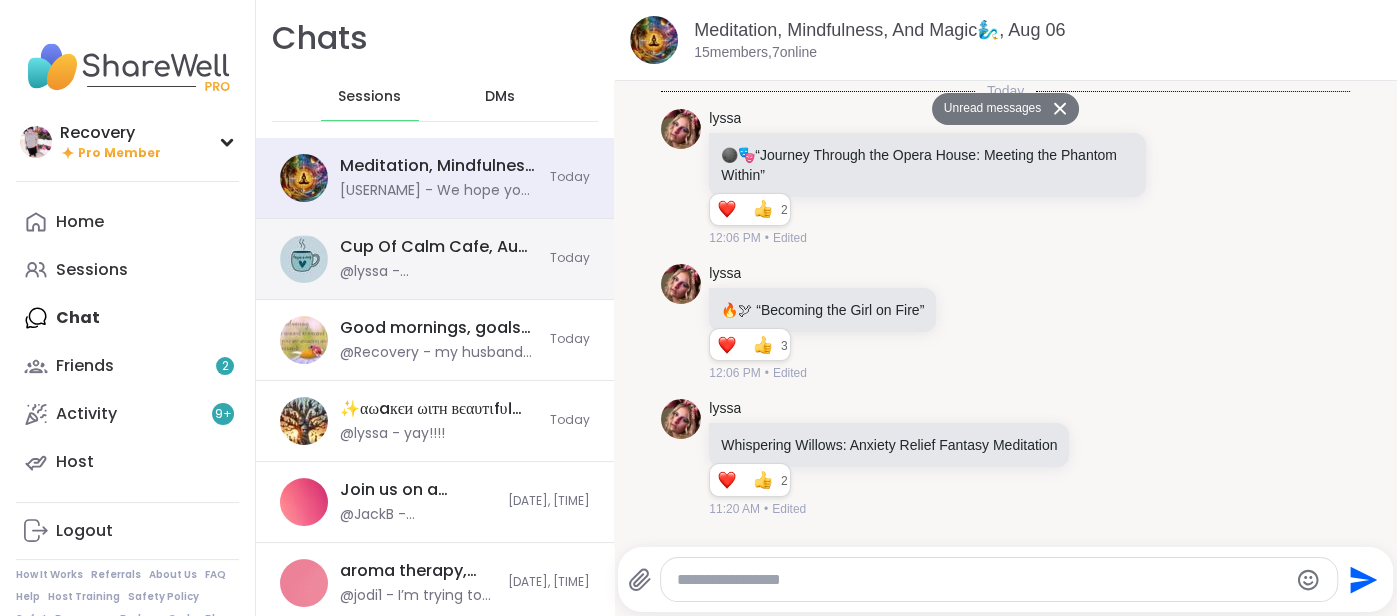 scroll, scrollTop: 2024, scrollLeft: 0, axis: vertical 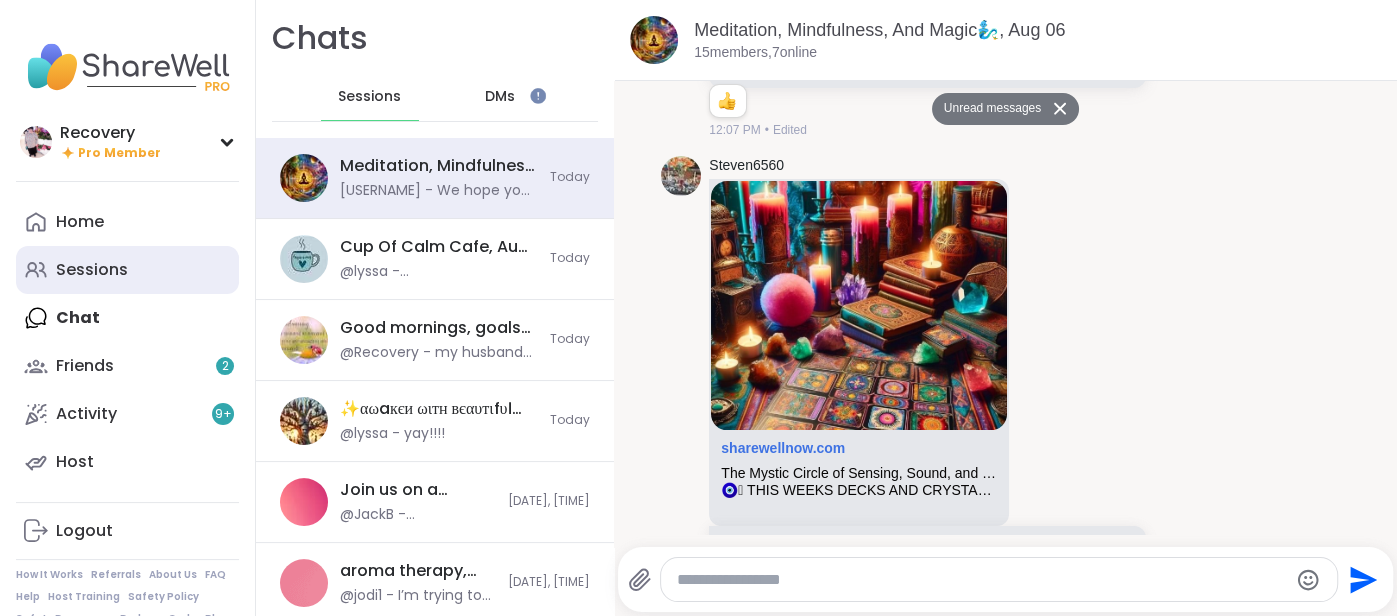 click on "Sessions" at bounding box center (92, 270) 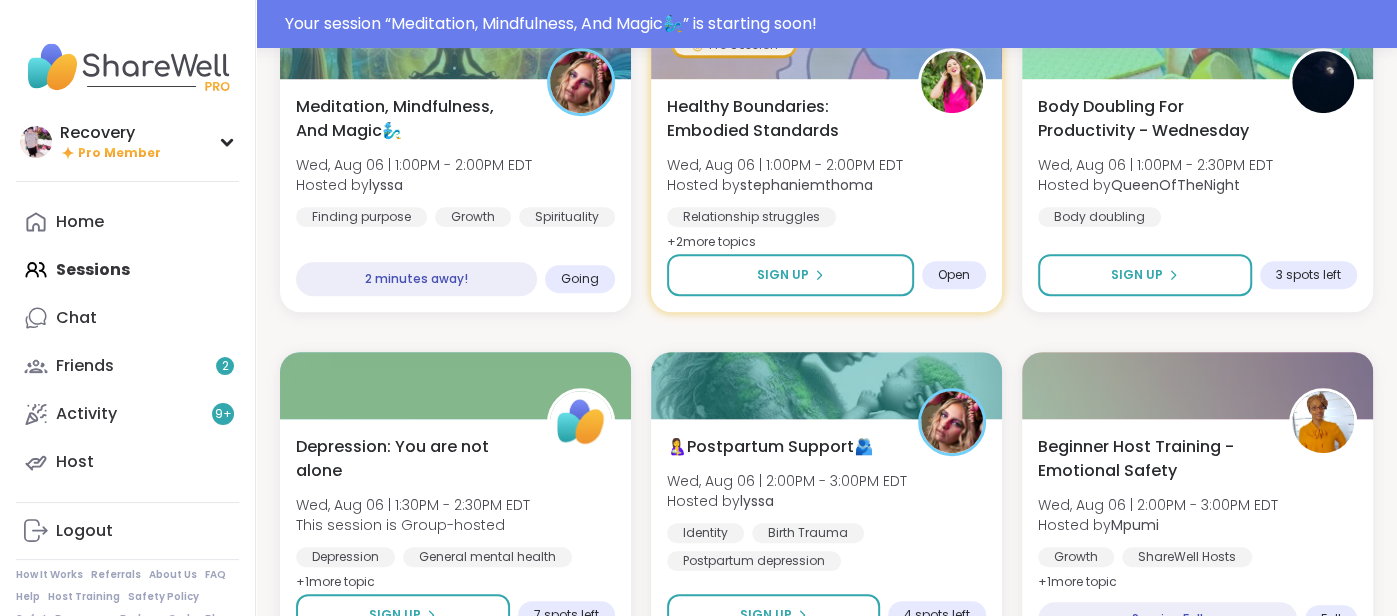 scroll, scrollTop: 685, scrollLeft: 0, axis: vertical 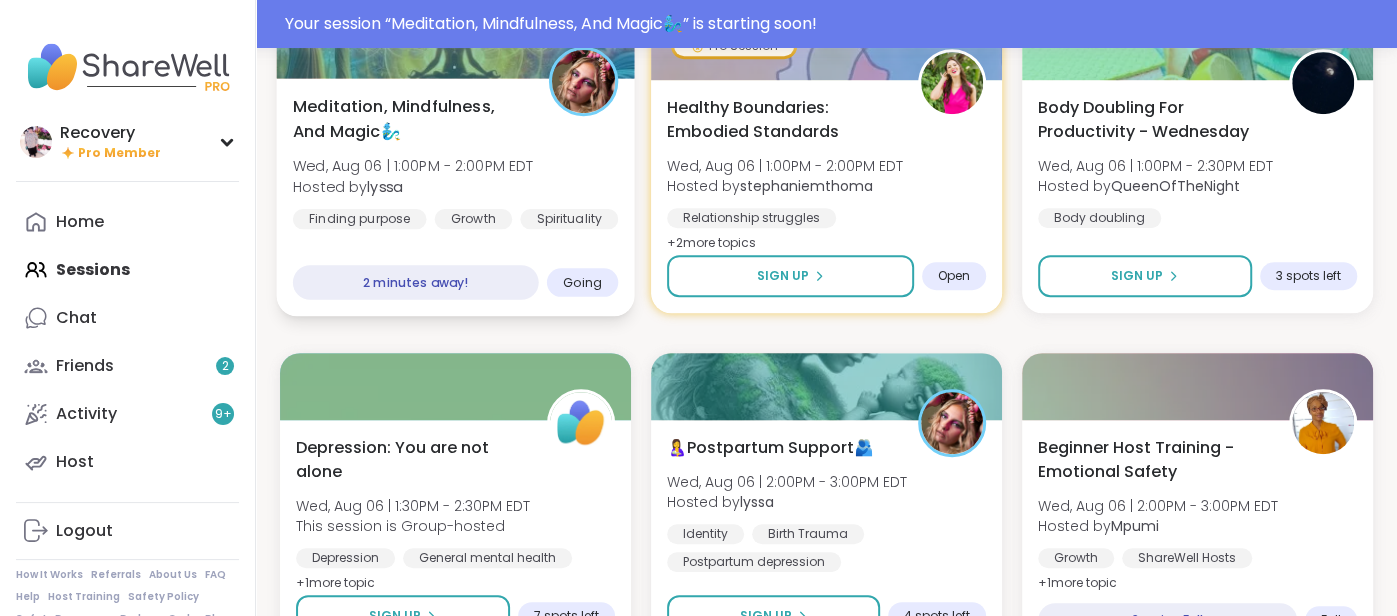 click on "Hosted by [NAME]" at bounding box center (413, 186) 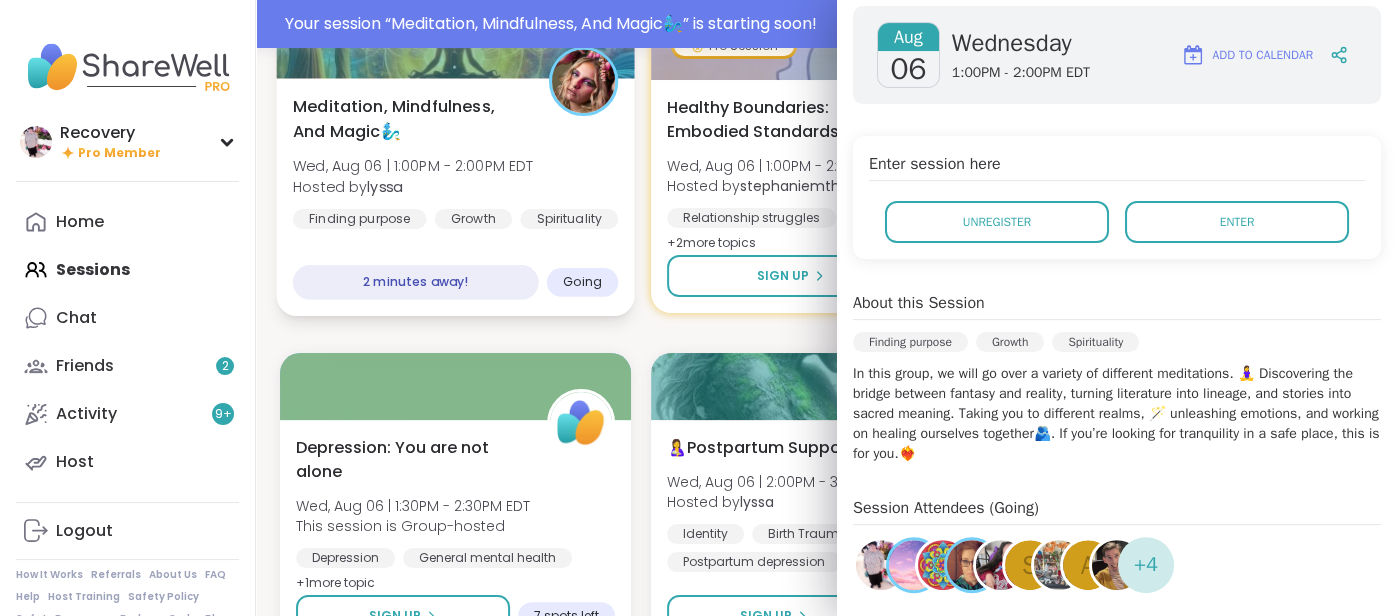 scroll, scrollTop: 306, scrollLeft: 0, axis: vertical 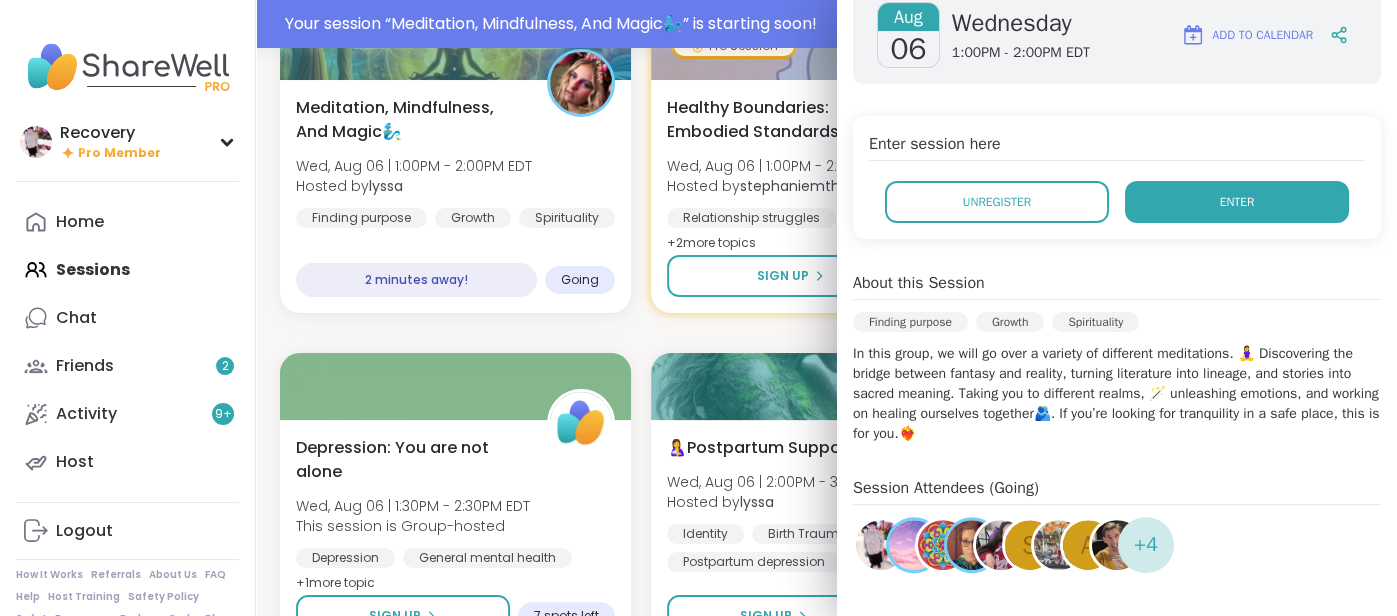 click on "Enter" at bounding box center (1237, 202) 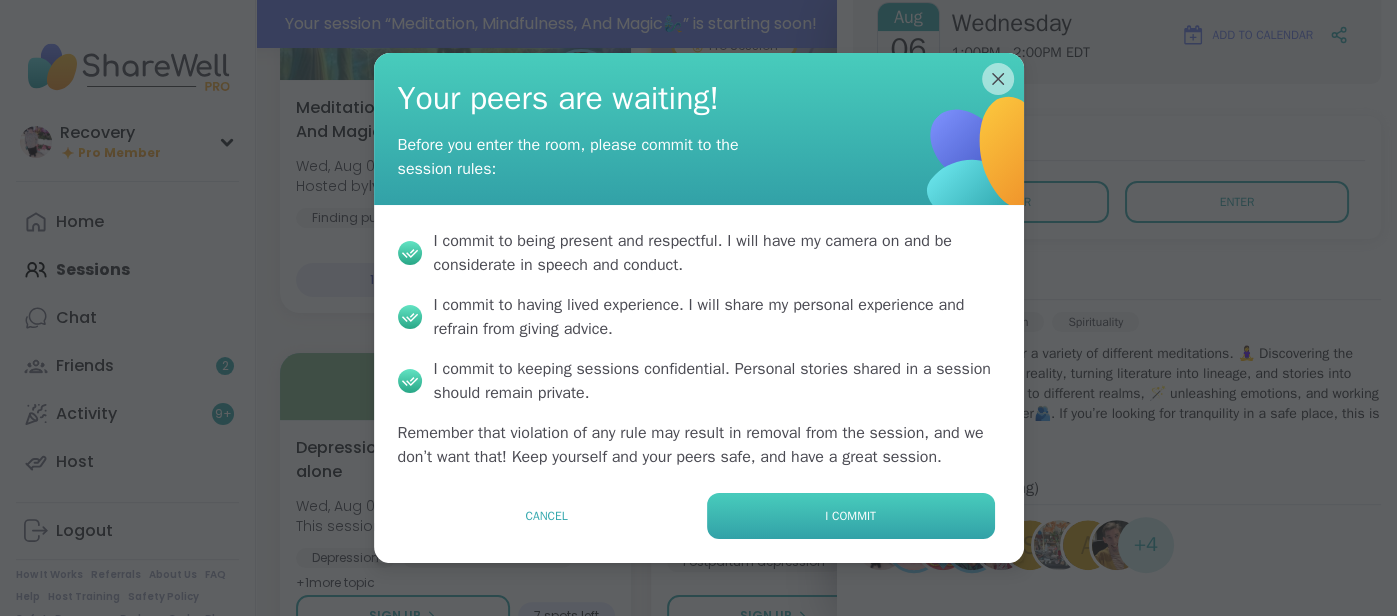 click on "I commit" at bounding box center [851, 516] 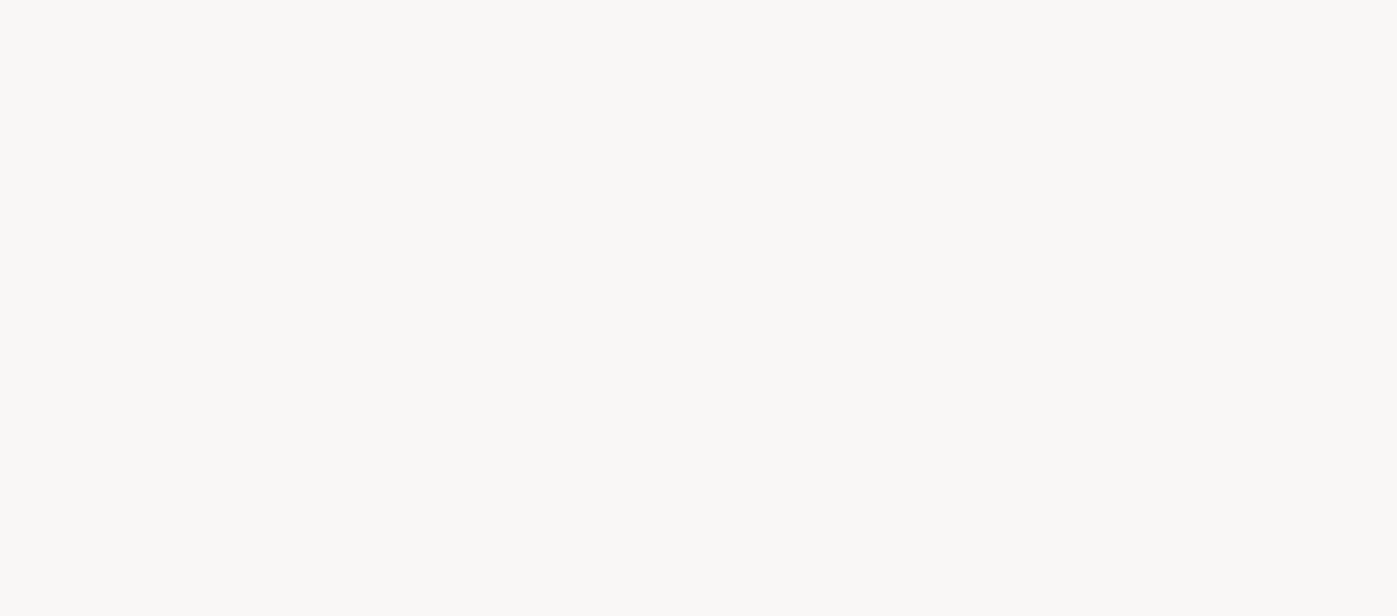 scroll, scrollTop: 0, scrollLeft: 0, axis: both 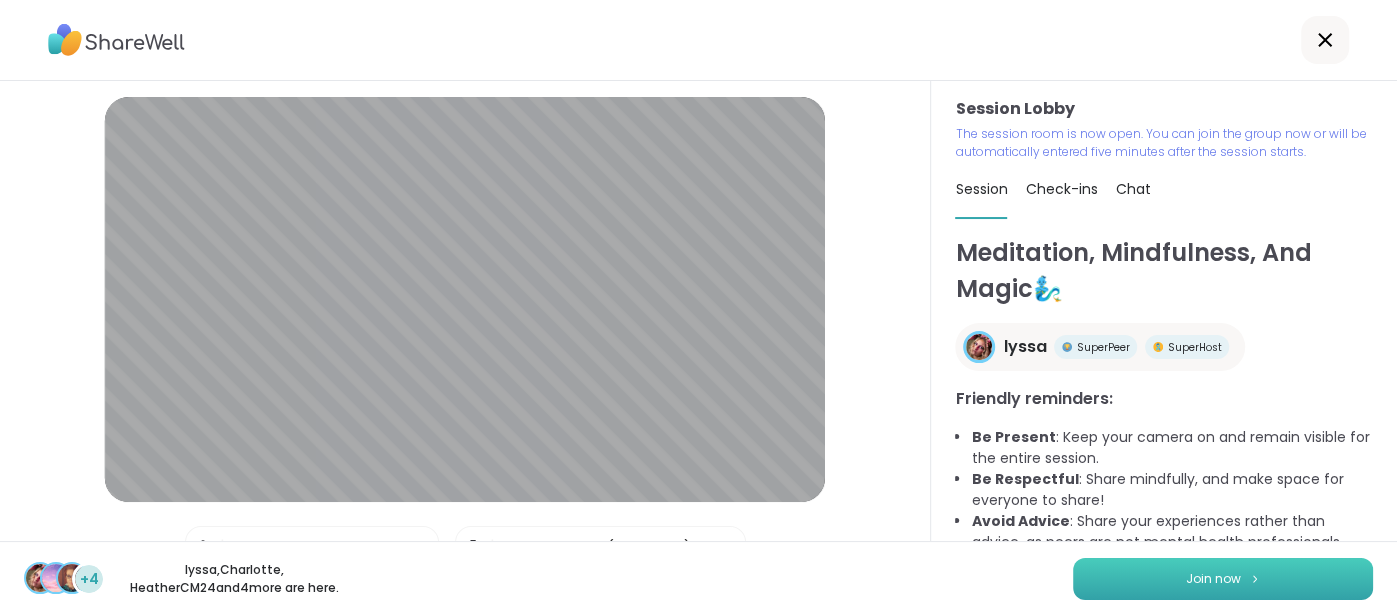 click on "Join now" at bounding box center (1223, 579) 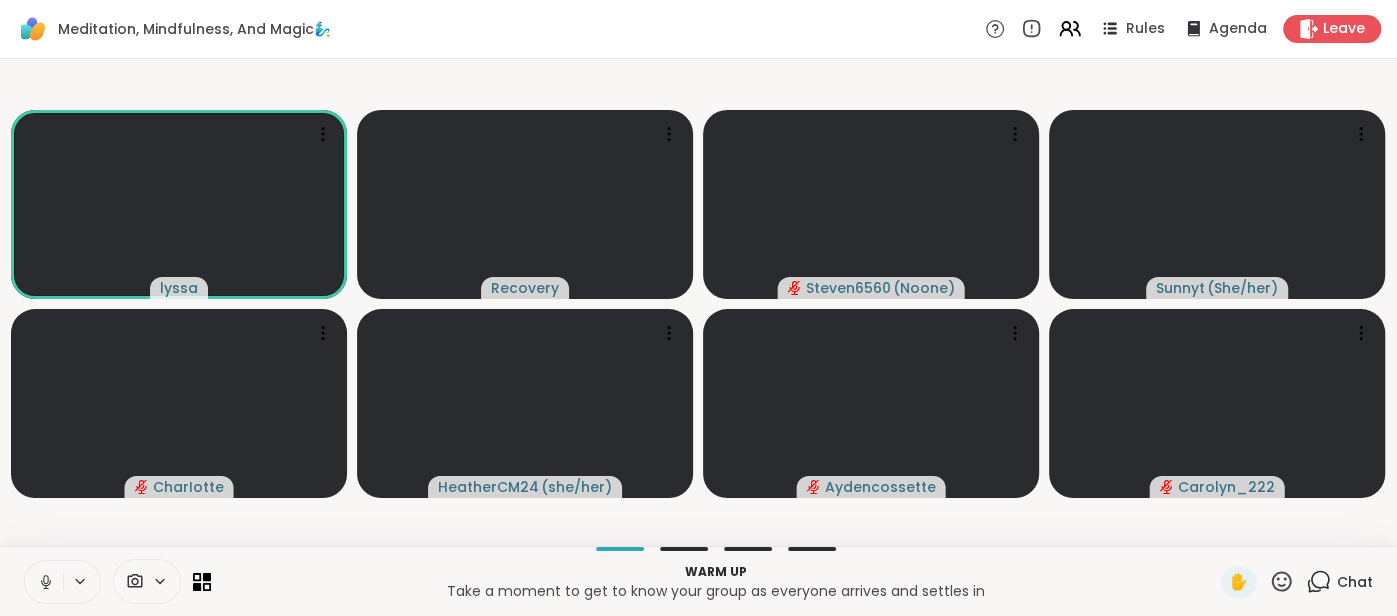 click at bounding box center [44, 582] 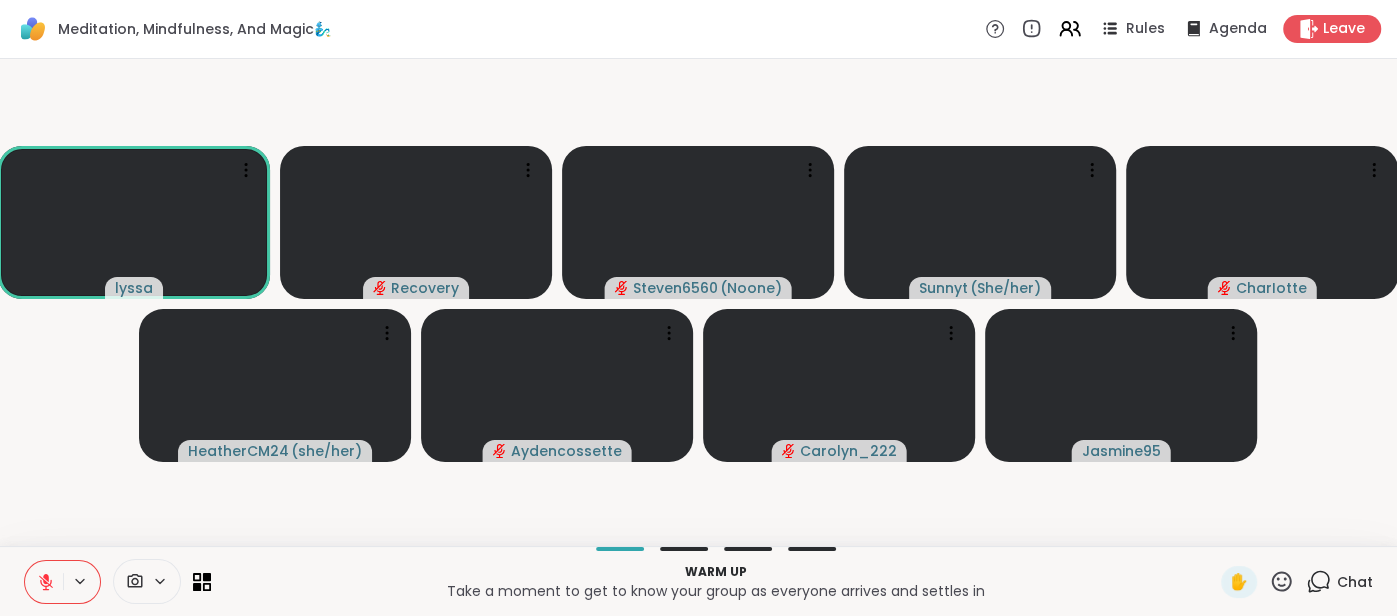 click at bounding box center (44, 582) 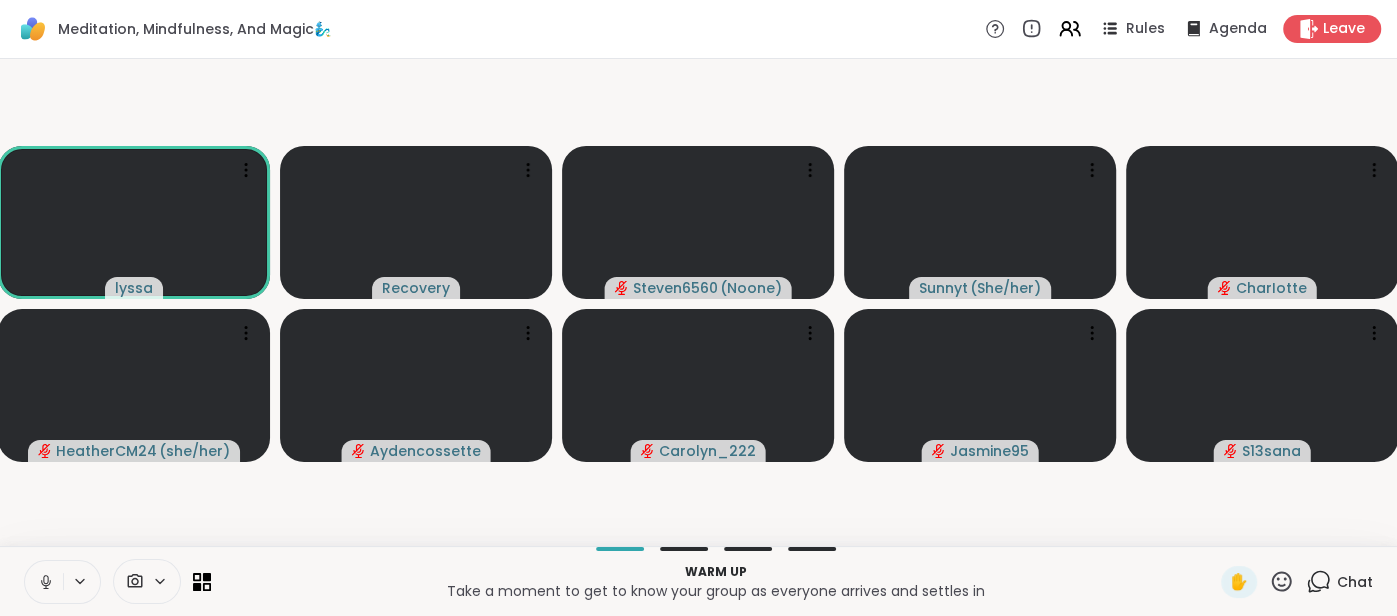 click 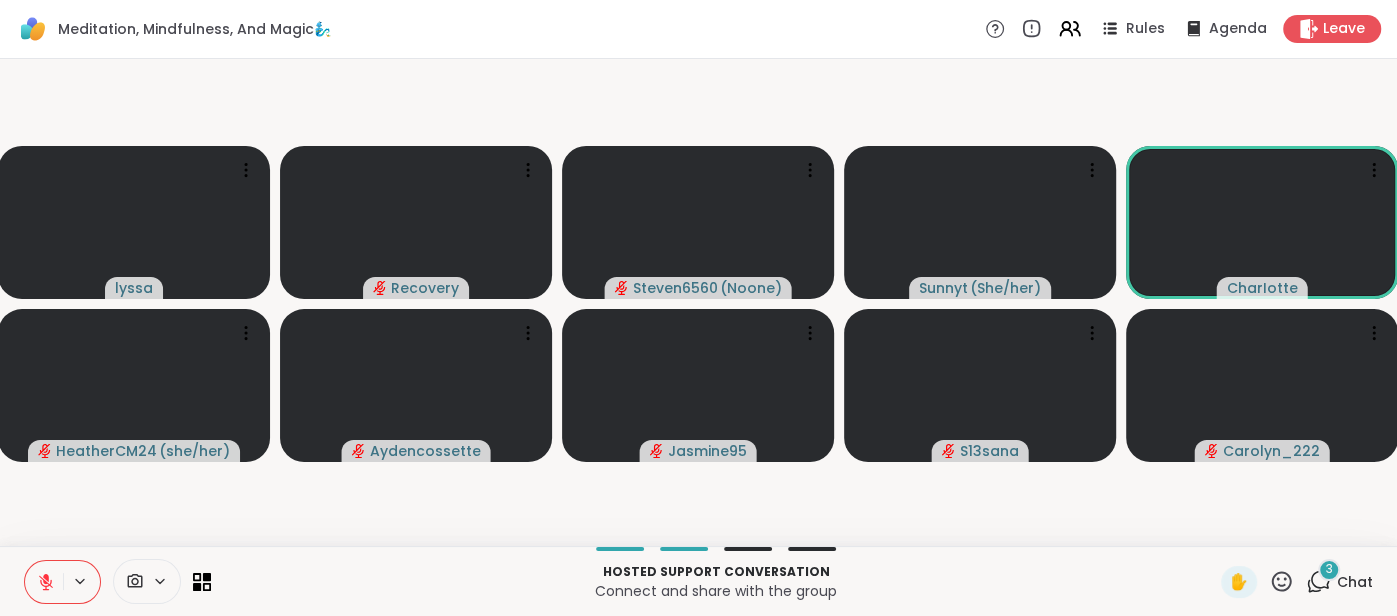 click on "3 Chat" at bounding box center (1339, 582) 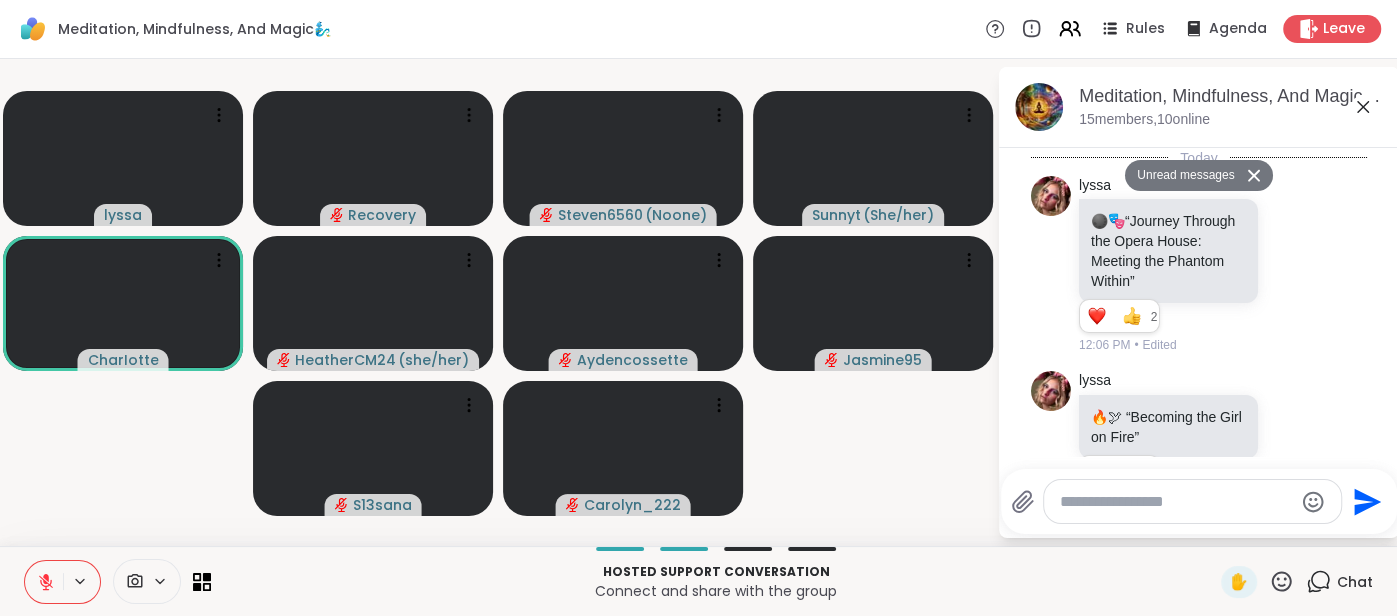 scroll, scrollTop: 3086, scrollLeft: 0, axis: vertical 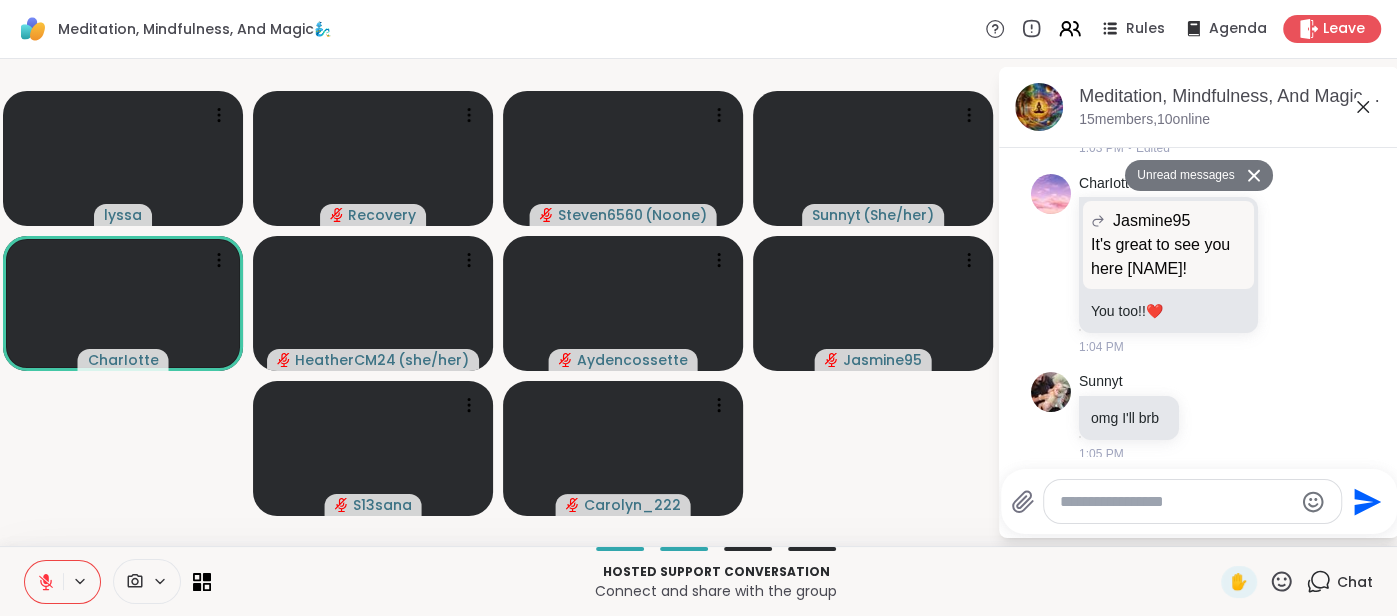 click at bounding box center [1192, 501] 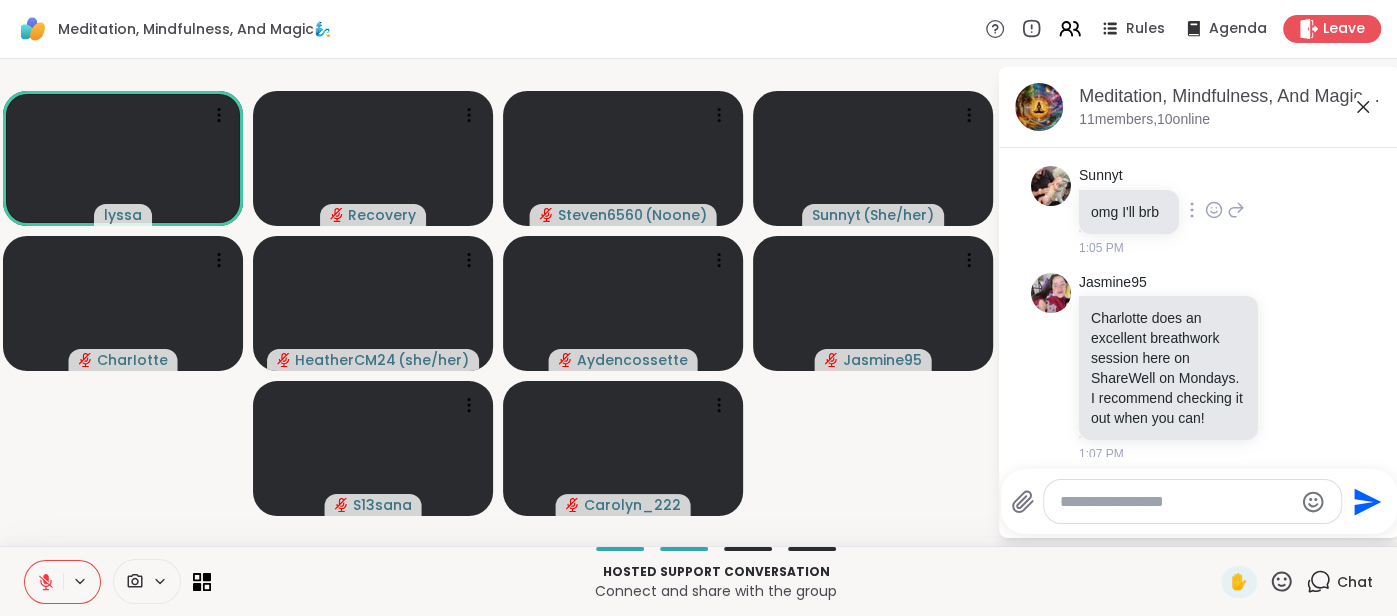 scroll, scrollTop: 3302, scrollLeft: 0, axis: vertical 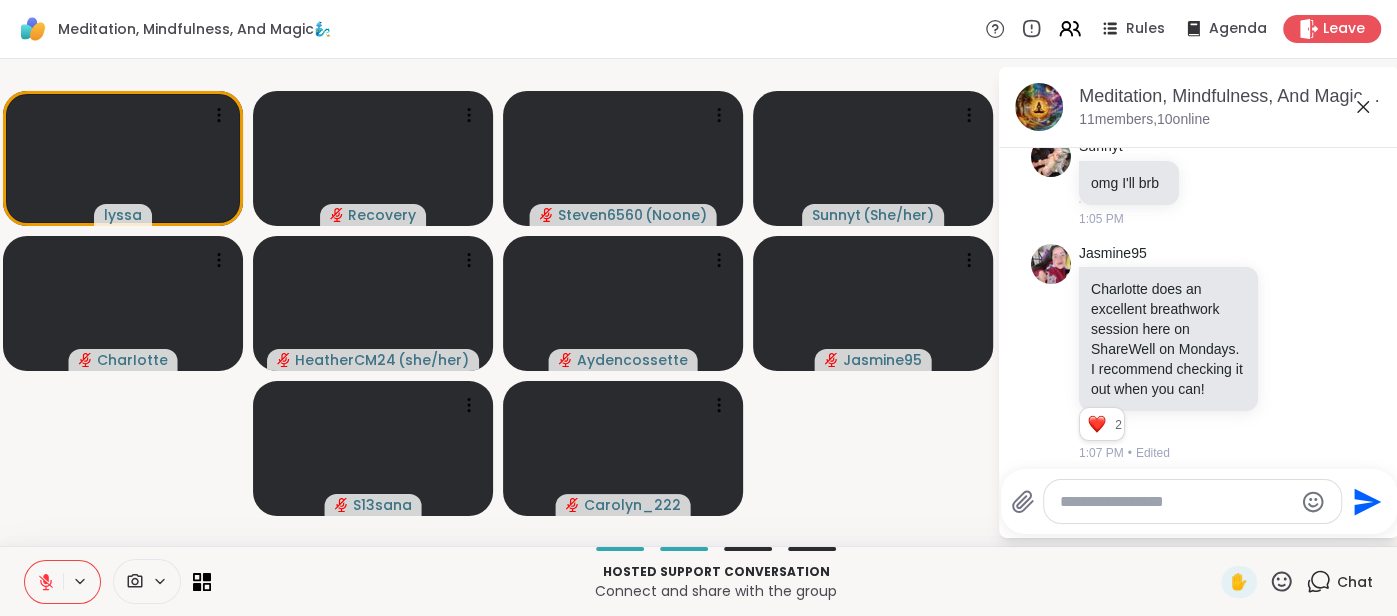 click 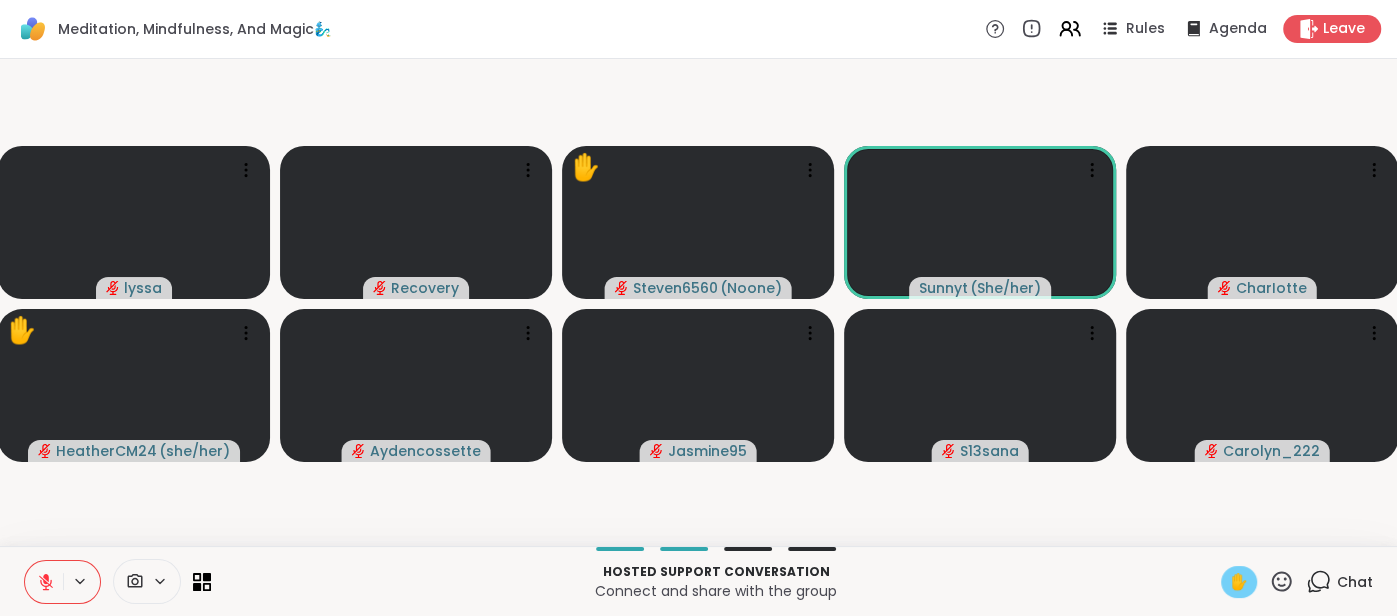 click on "✋" at bounding box center [1239, 582] 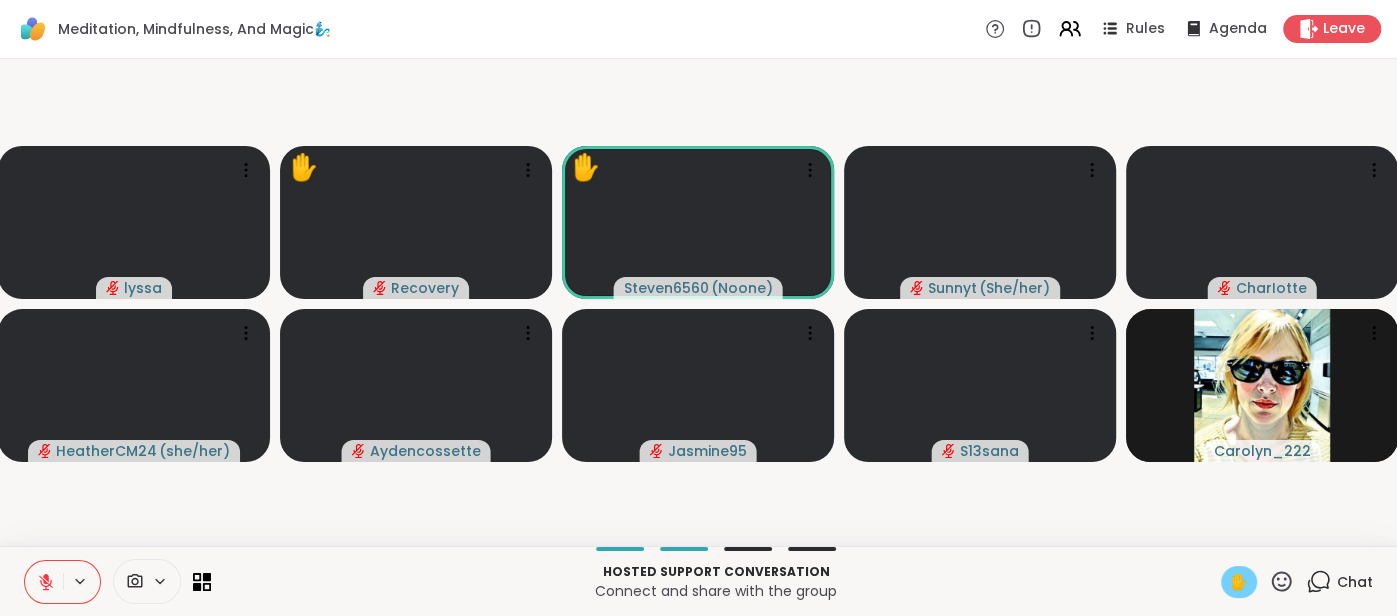 click on "[NAME] ✋ Recovery ✋ [USERNAME] ( Noone ) [USERNAME] ( She/her ) [NAME] [USERNAME] ( she/her ) [USERNAME] [USERNAME] [USERNAME] [USERNAME] [USERNAME] [USERNAME]" at bounding box center (698, 302) 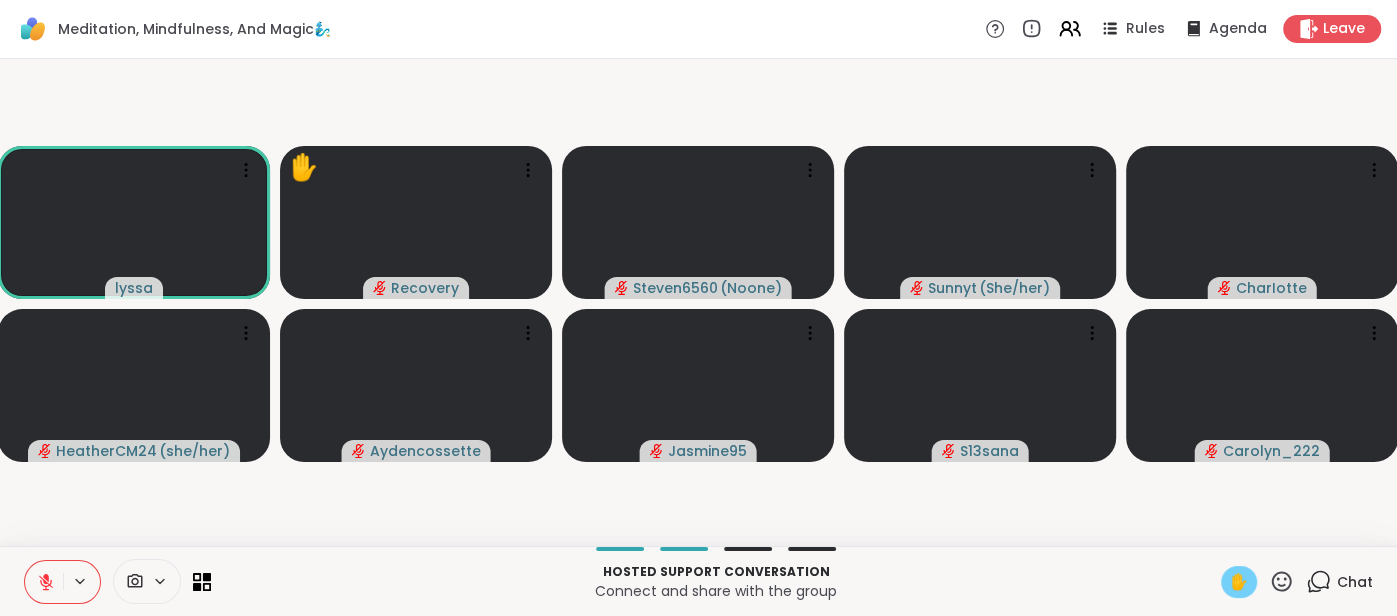 click 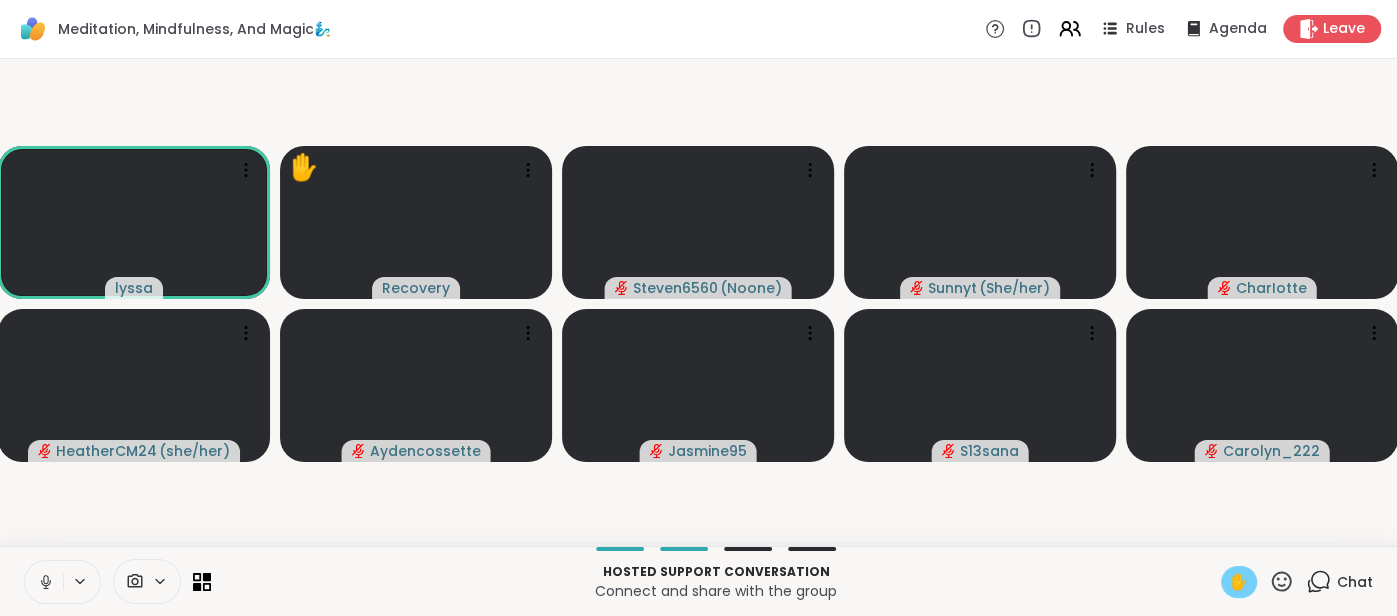 click at bounding box center (44, 582) 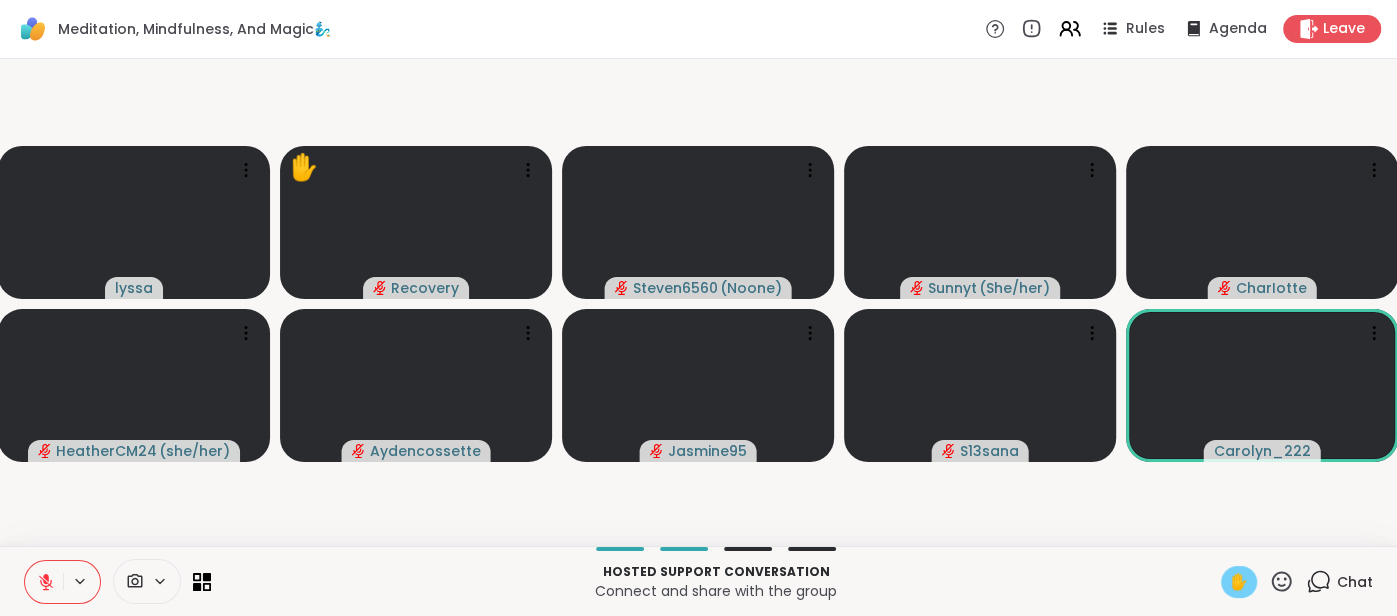 click on "✋" at bounding box center [1239, 582] 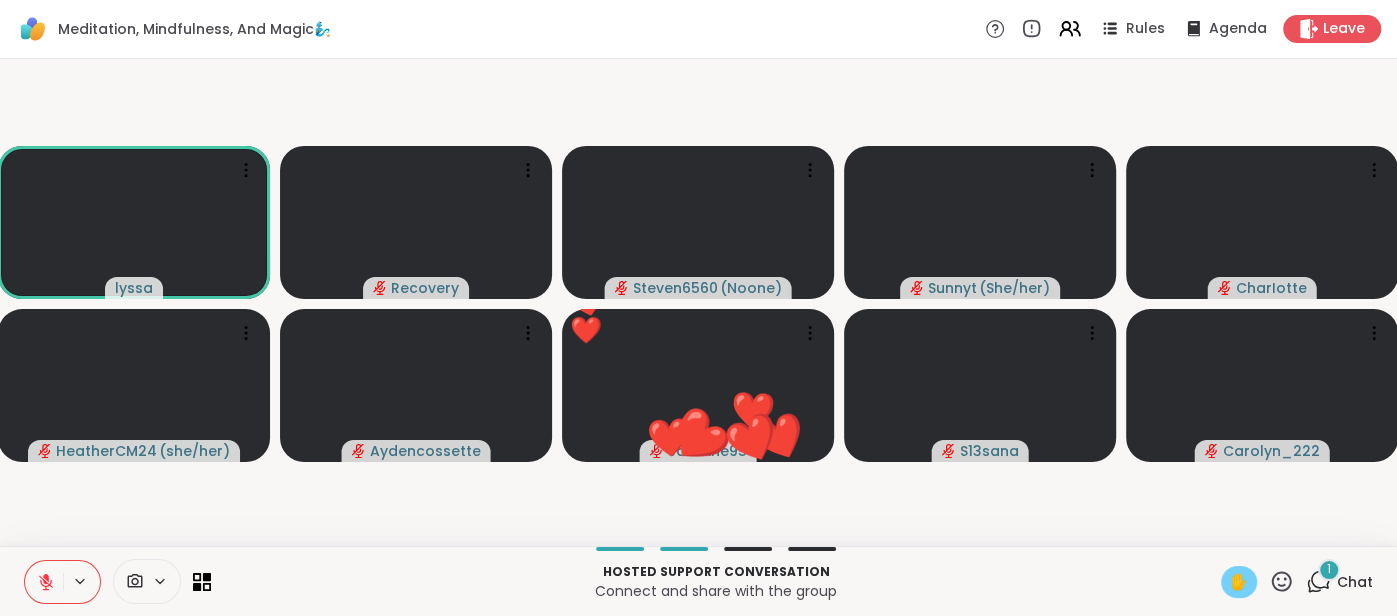 click on "✋" at bounding box center (1239, 582) 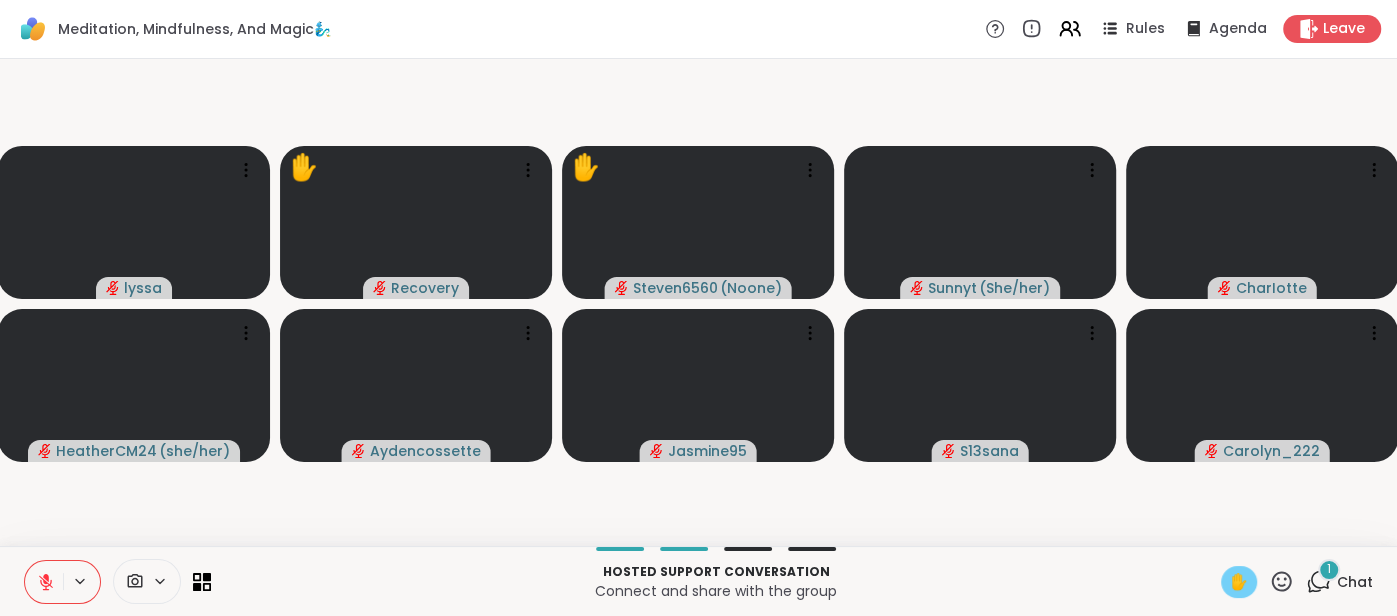 click 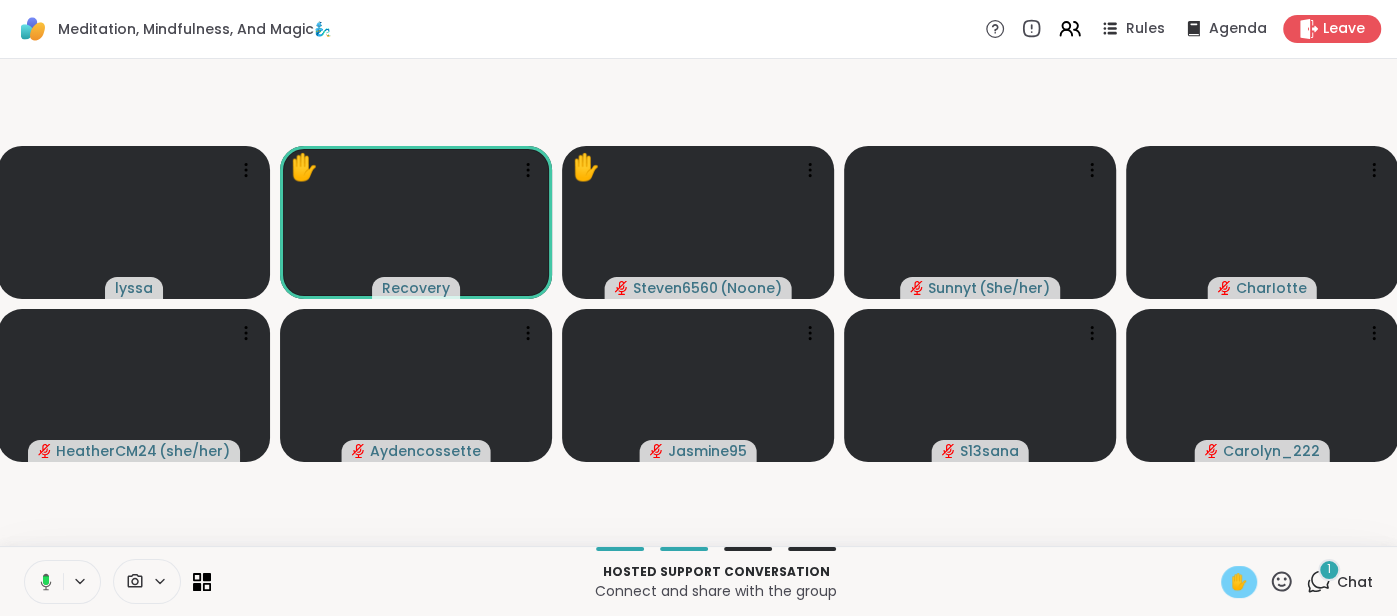 click on "✋" at bounding box center (1239, 582) 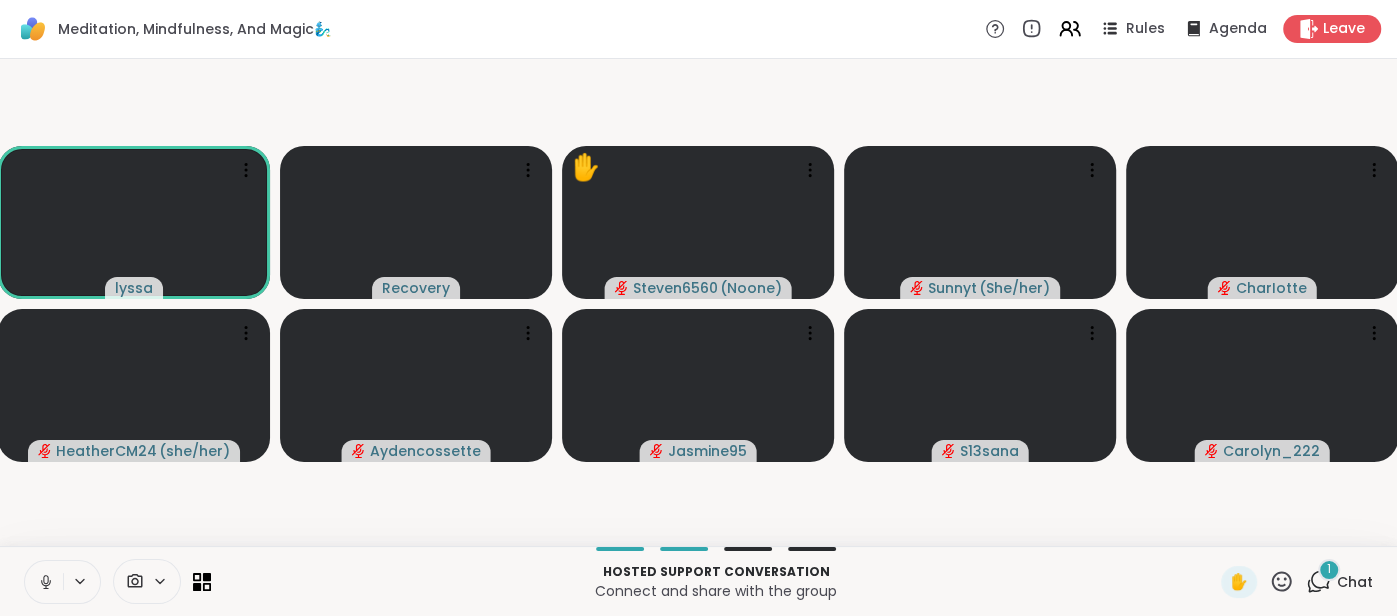click 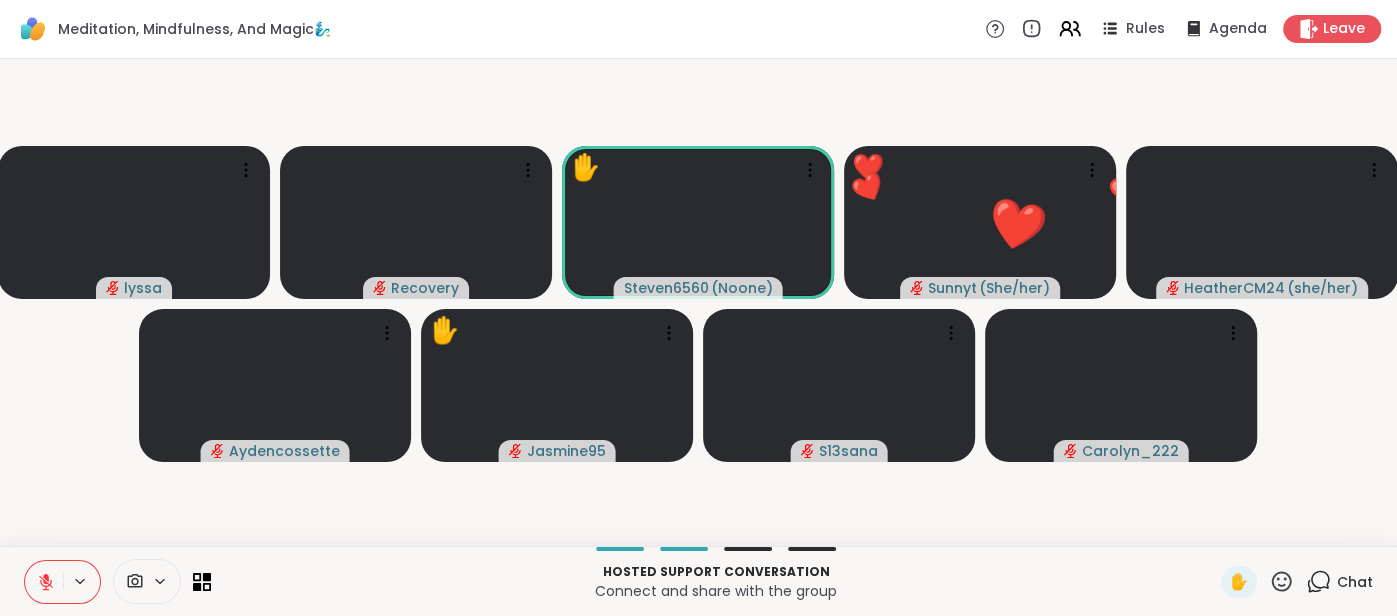 click 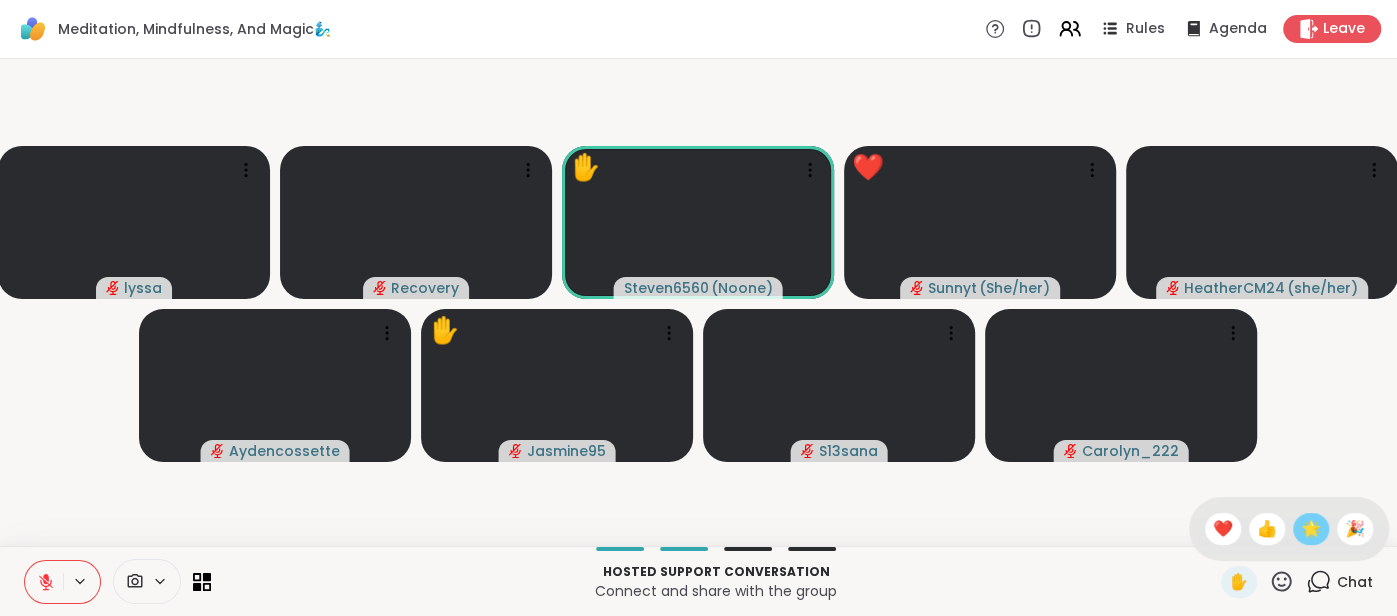click on "🌟" at bounding box center (1311, 529) 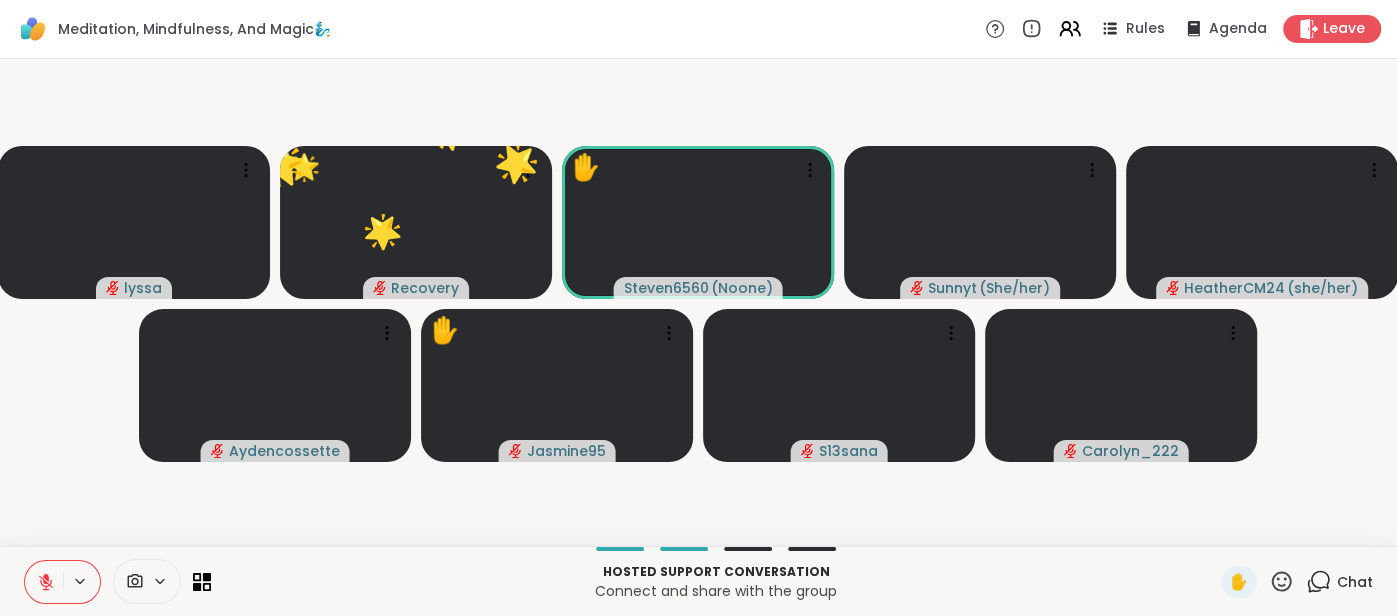 click on "Chat" at bounding box center [1355, 582] 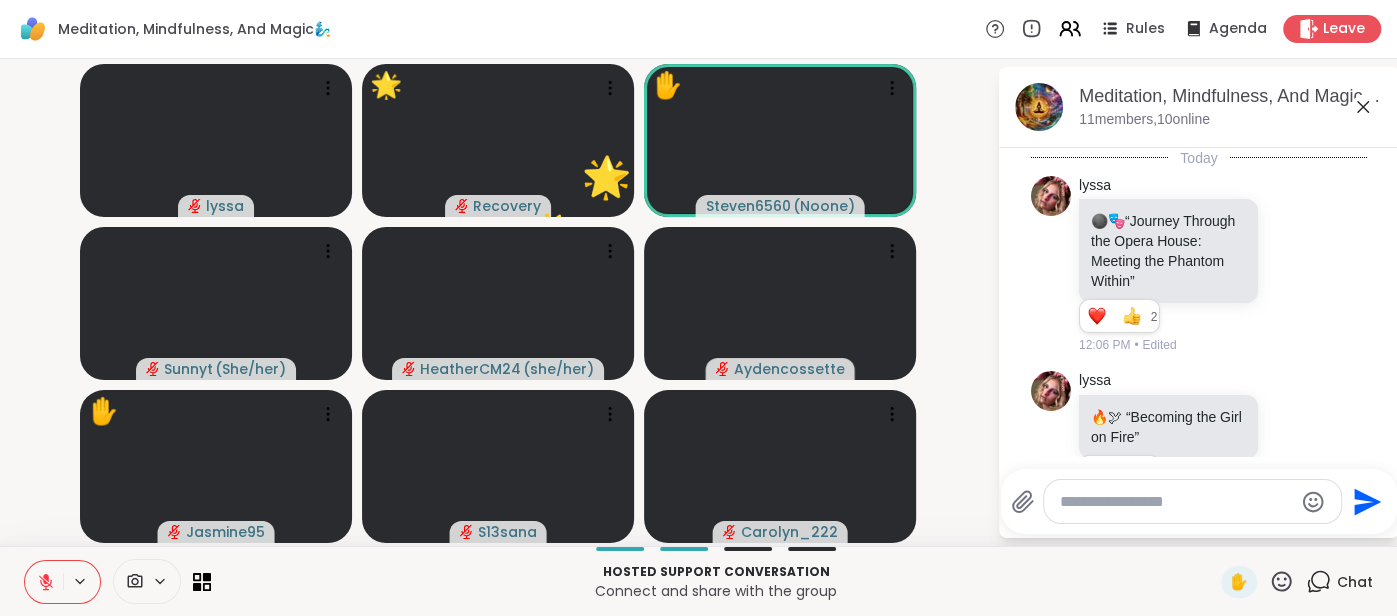 scroll, scrollTop: 3583, scrollLeft: 0, axis: vertical 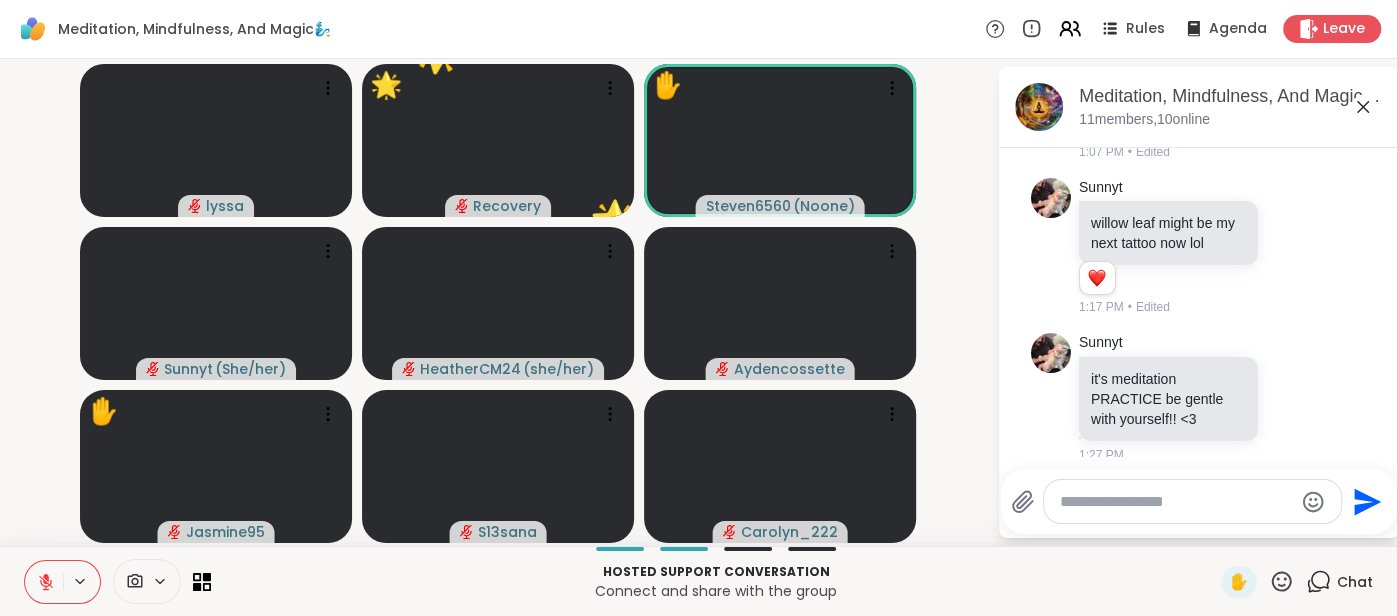 click at bounding box center [1176, 502] 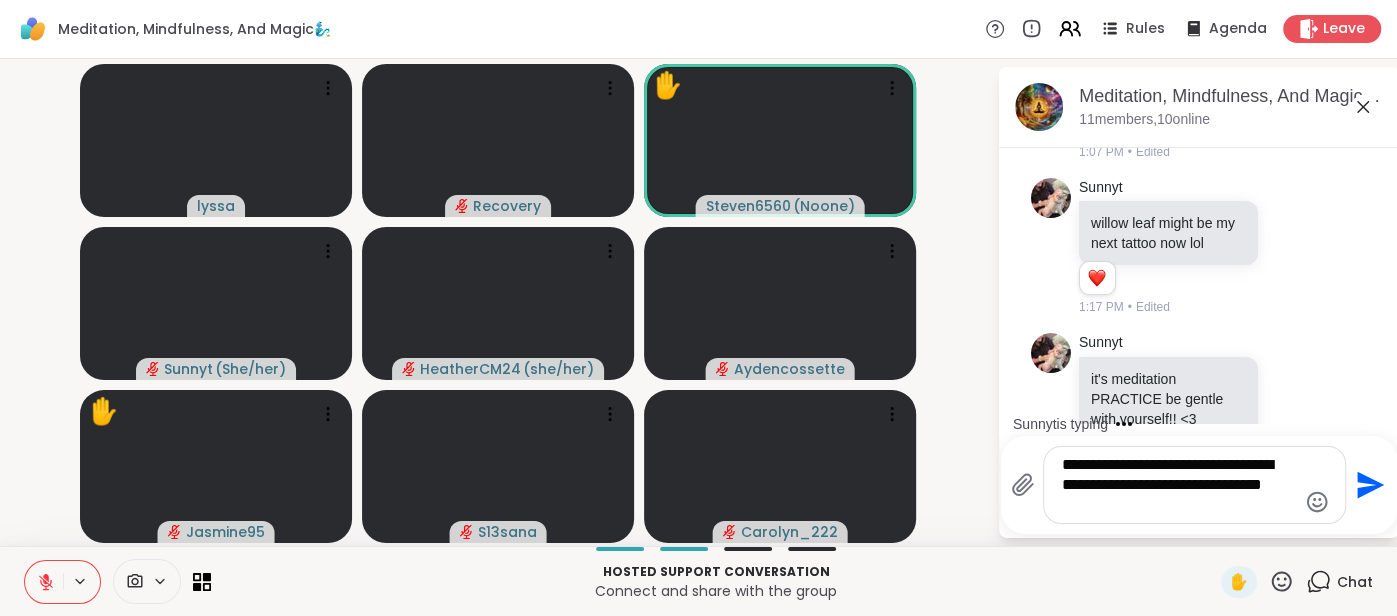 type on "**********" 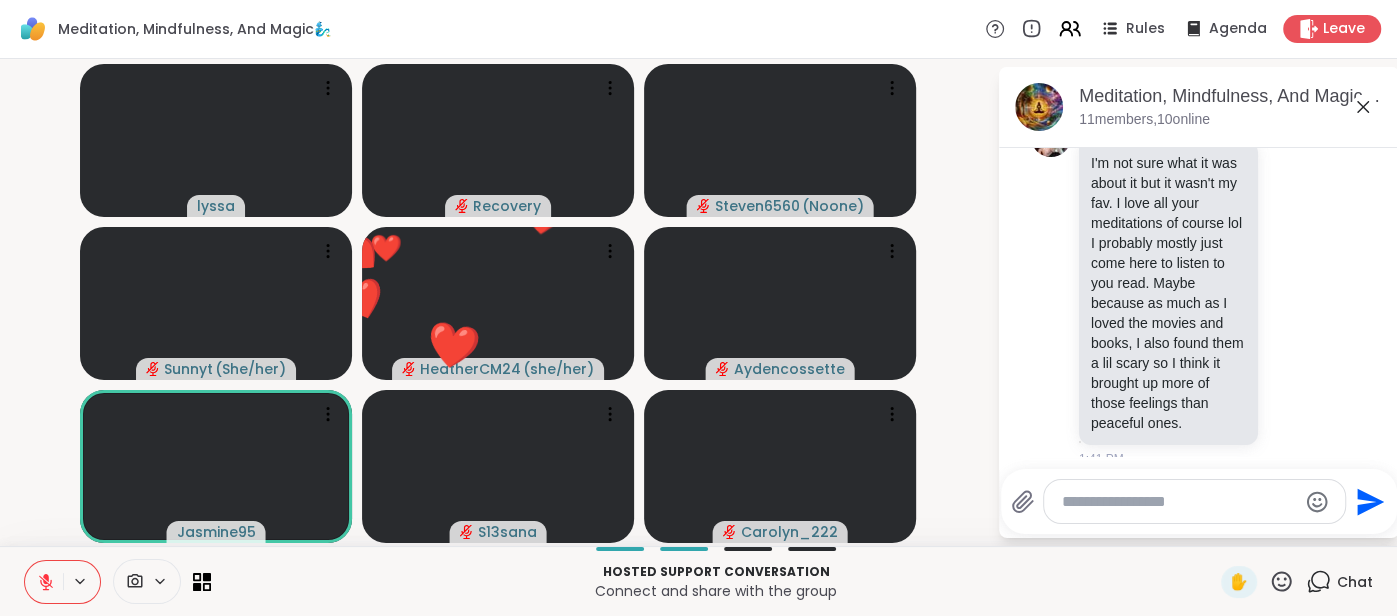 scroll, scrollTop: 4094, scrollLeft: 0, axis: vertical 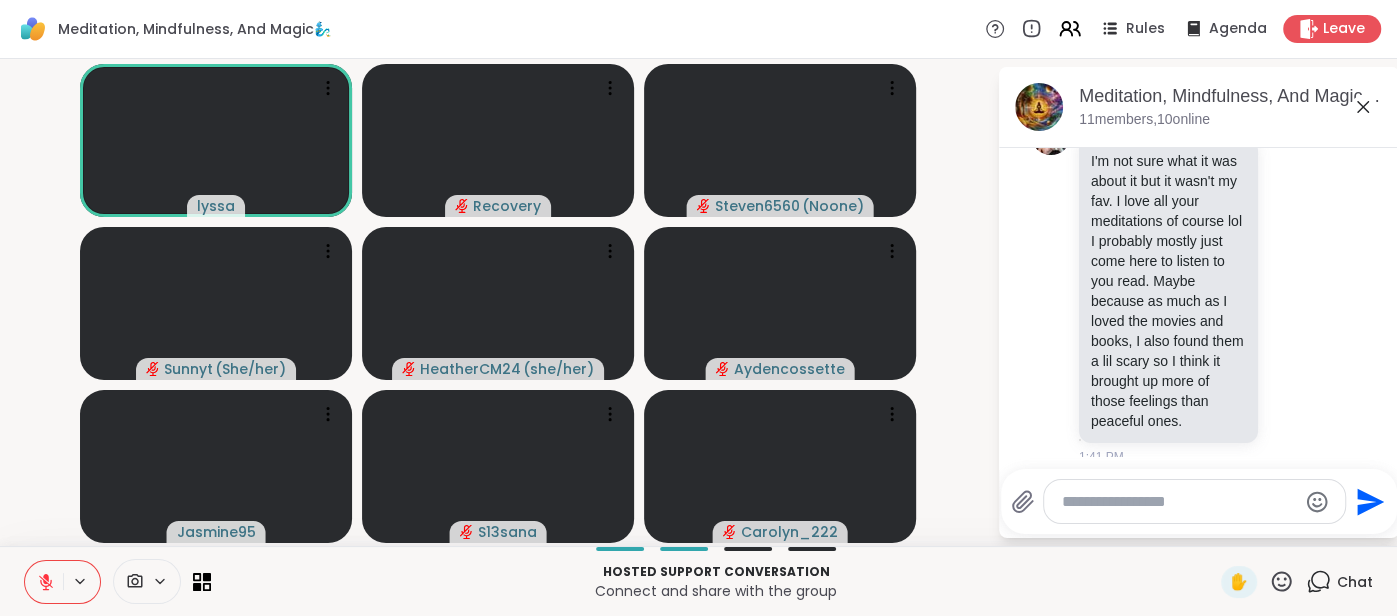 click 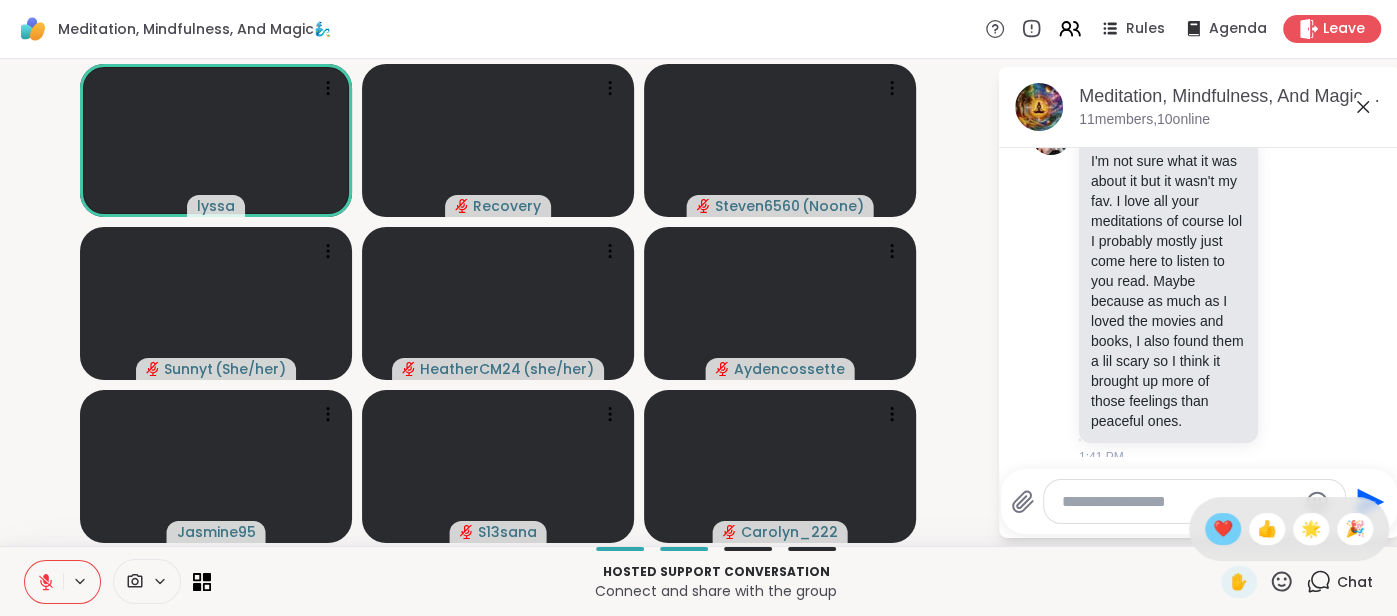 click on "❤️" at bounding box center [1223, 529] 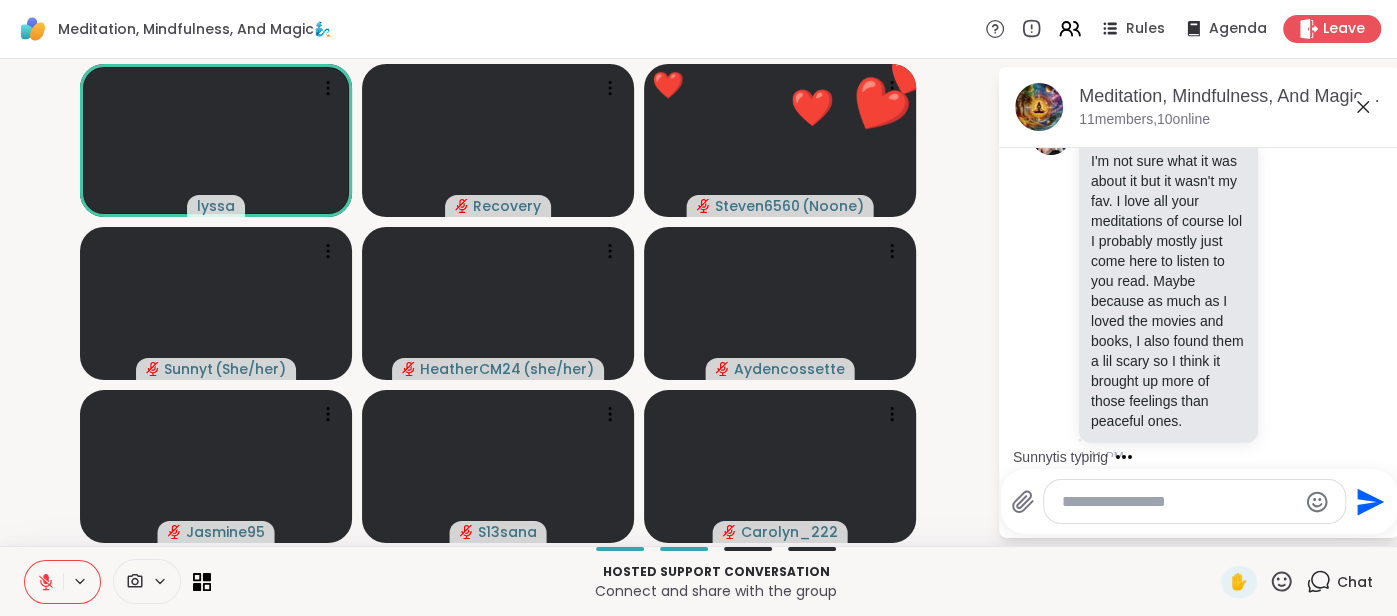 click at bounding box center (1194, 501) 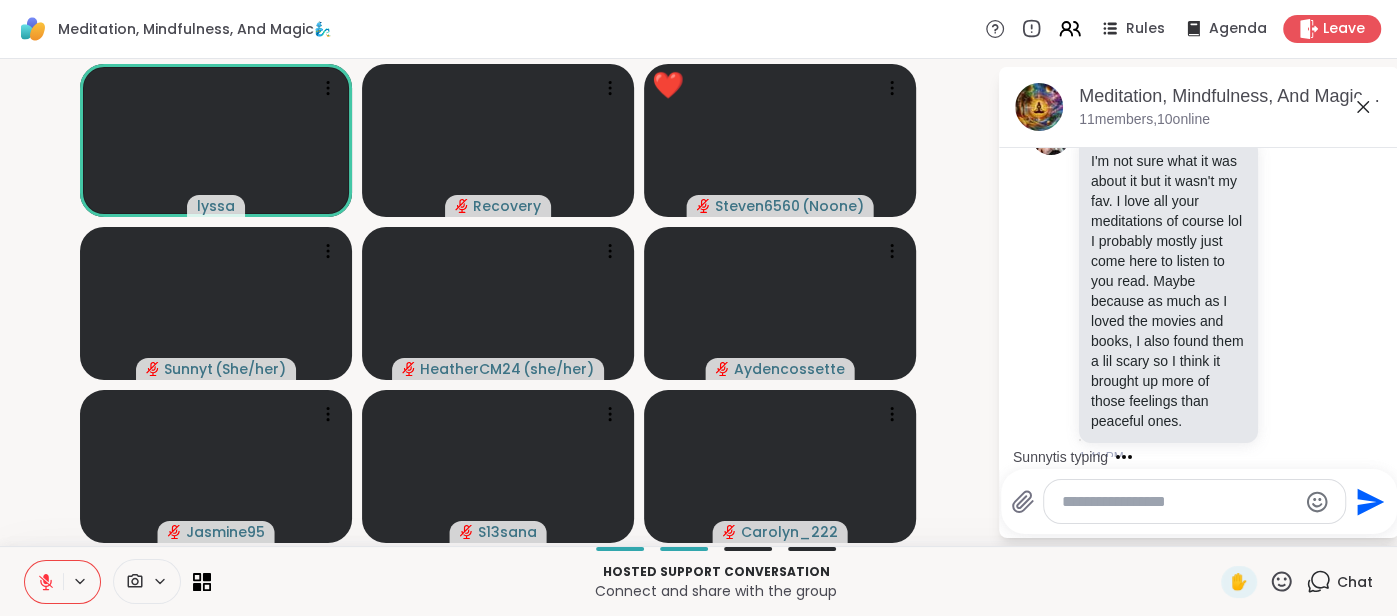 click at bounding box center [1179, 502] 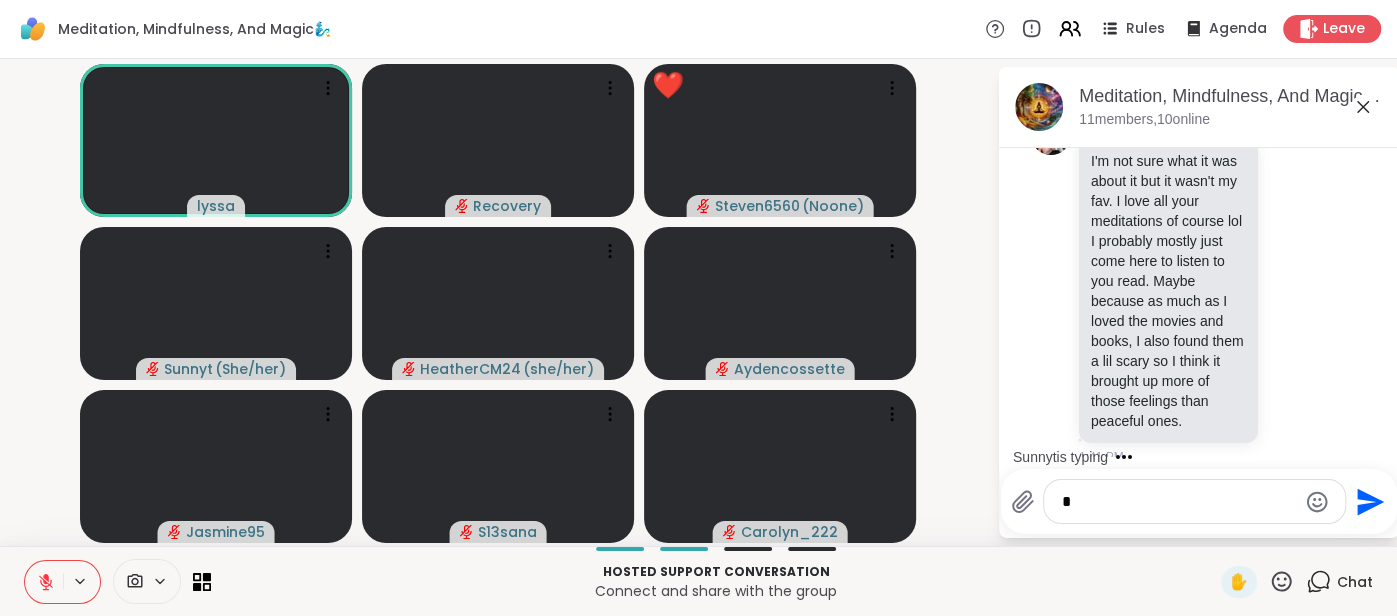 type on "**" 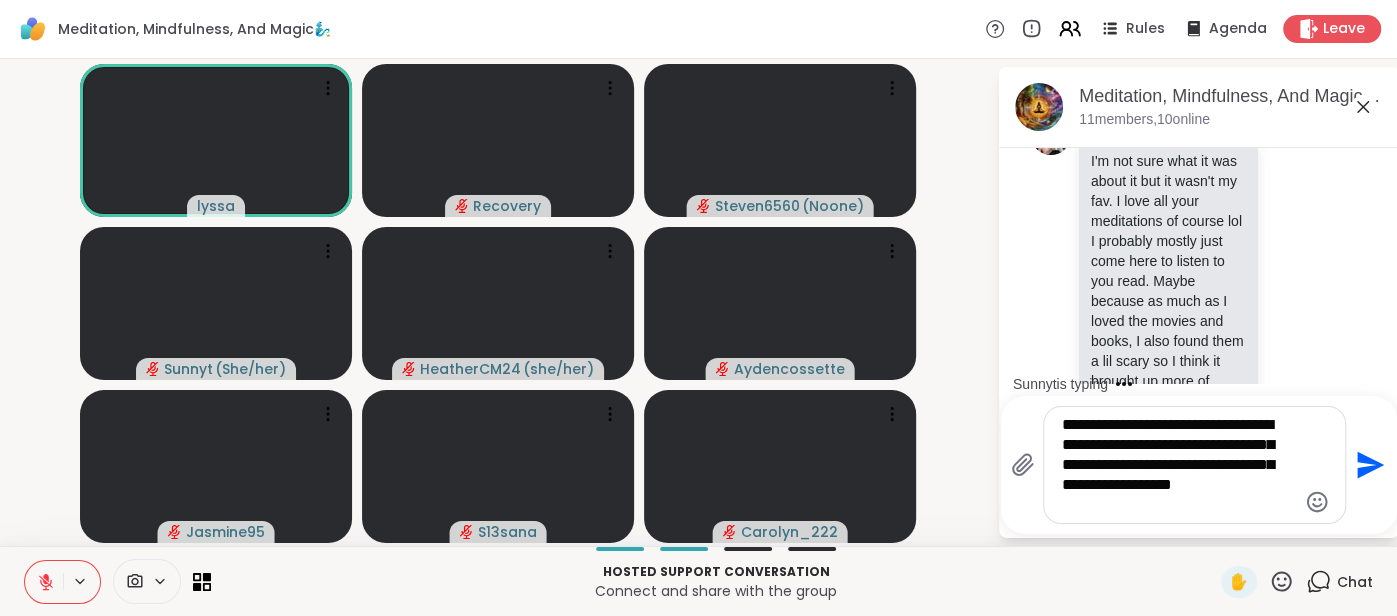 type on "**********" 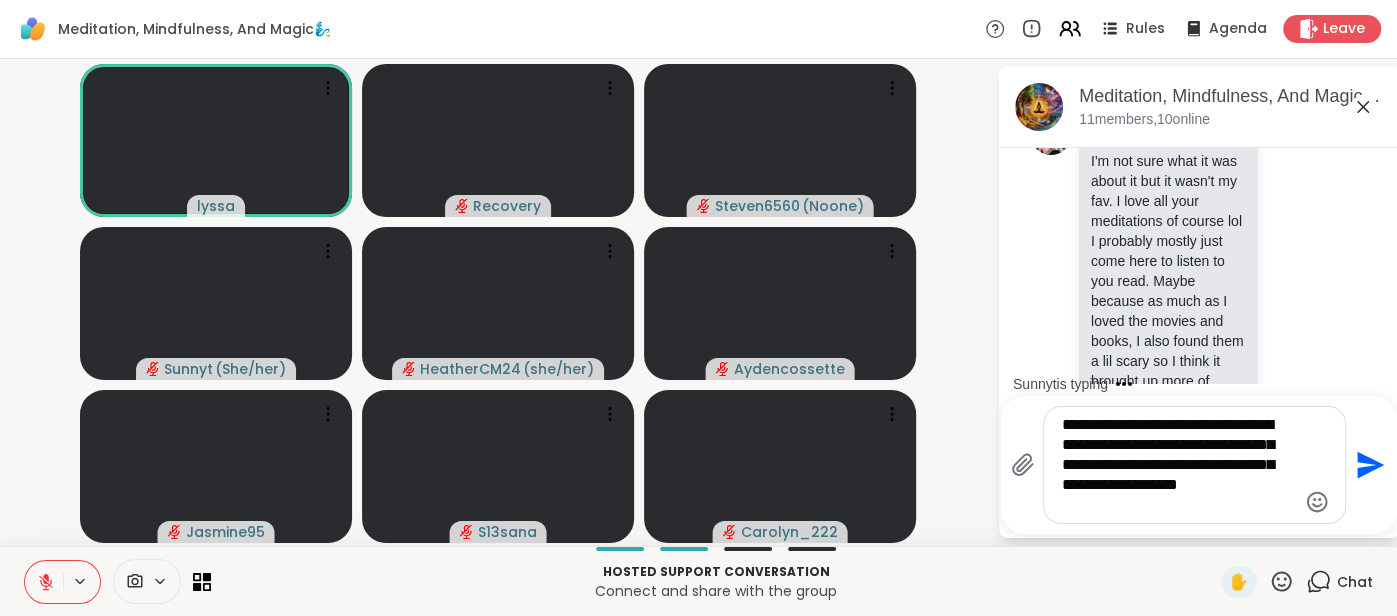 type 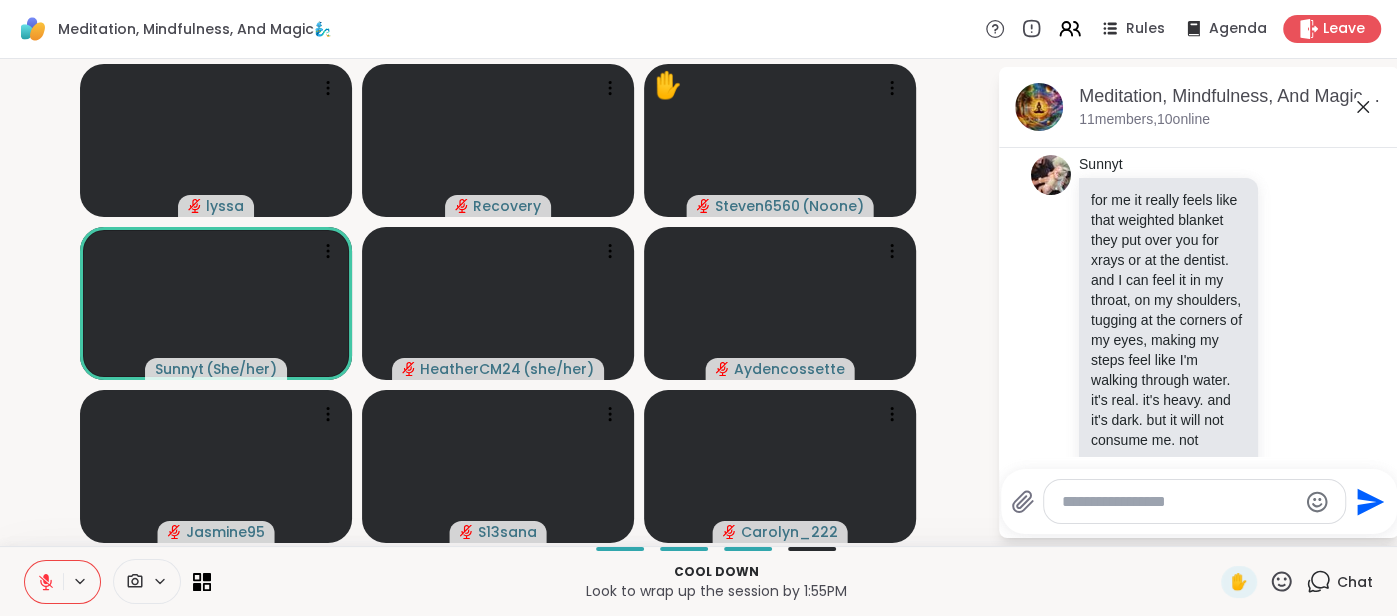 scroll, scrollTop: 4938, scrollLeft: 0, axis: vertical 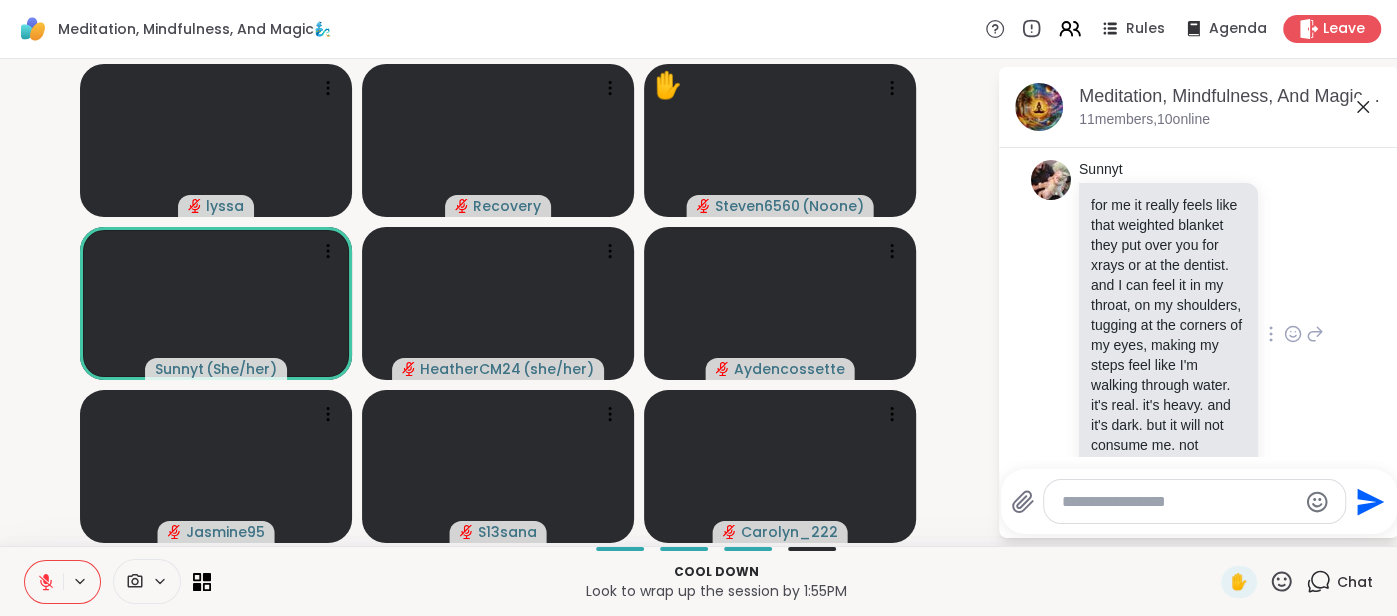 click on "for me it really feels like that weighted blanket they put over you for xrays or at the dentist. and I can feel it in my throat, on my shoulders, tugging at the corners of my eyes, making my steps feel like I'm walking through water. it's real. it's heavy. and it's dark. but it will not consume me. not anymore." at bounding box center (1168, 335) 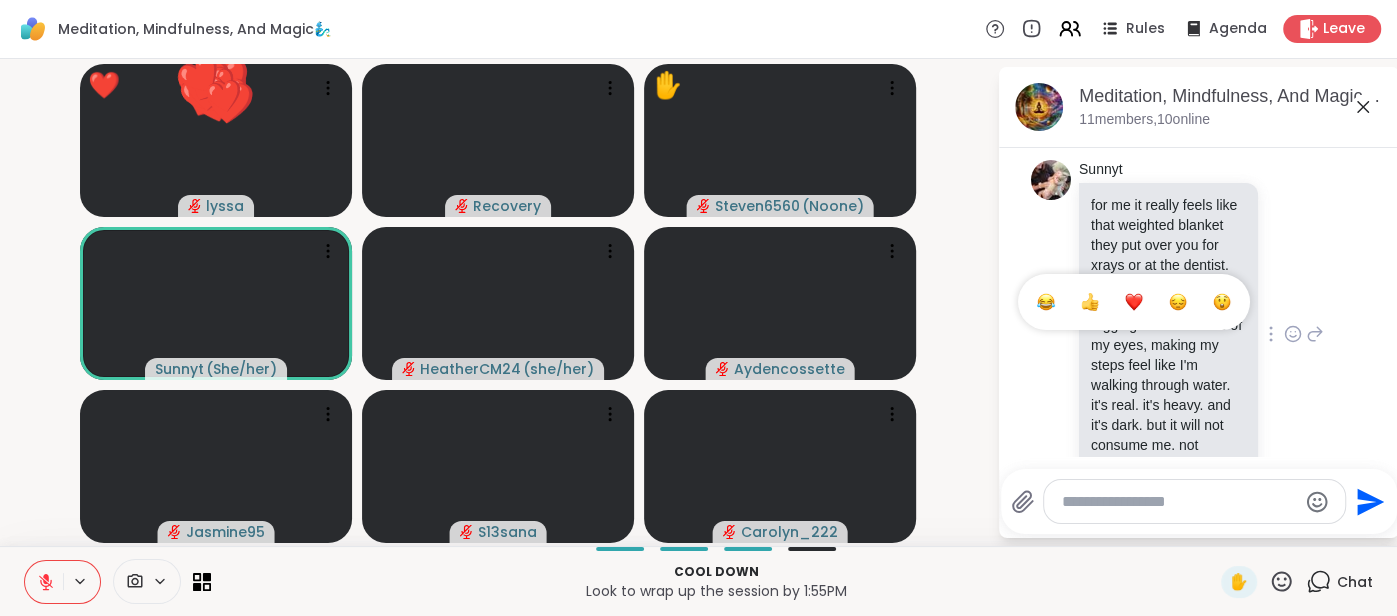 click at bounding box center [1134, 302] 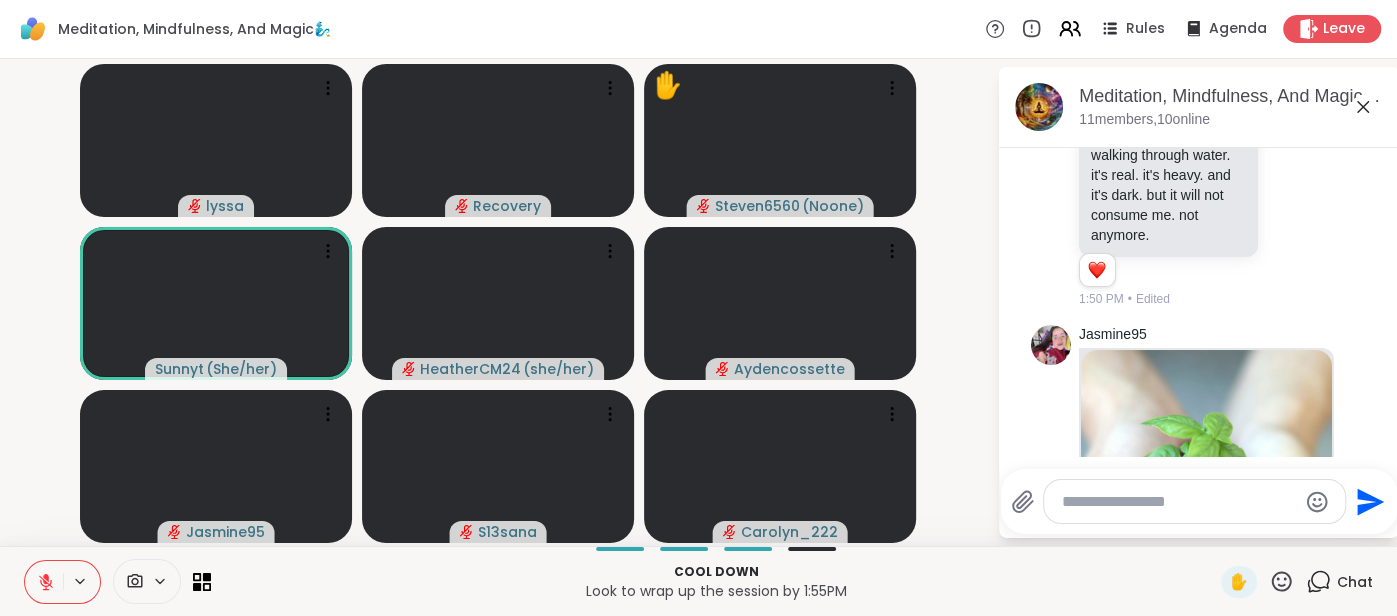 scroll, scrollTop: 5165, scrollLeft: 0, axis: vertical 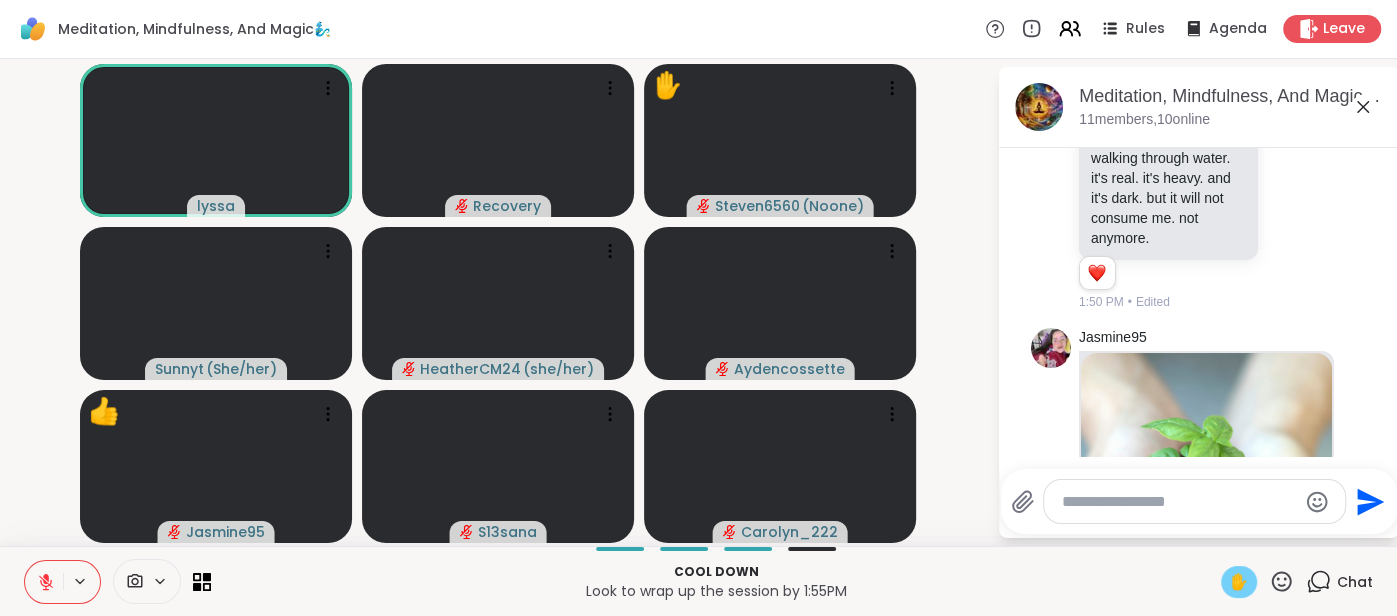 click on "✋" at bounding box center (1239, 582) 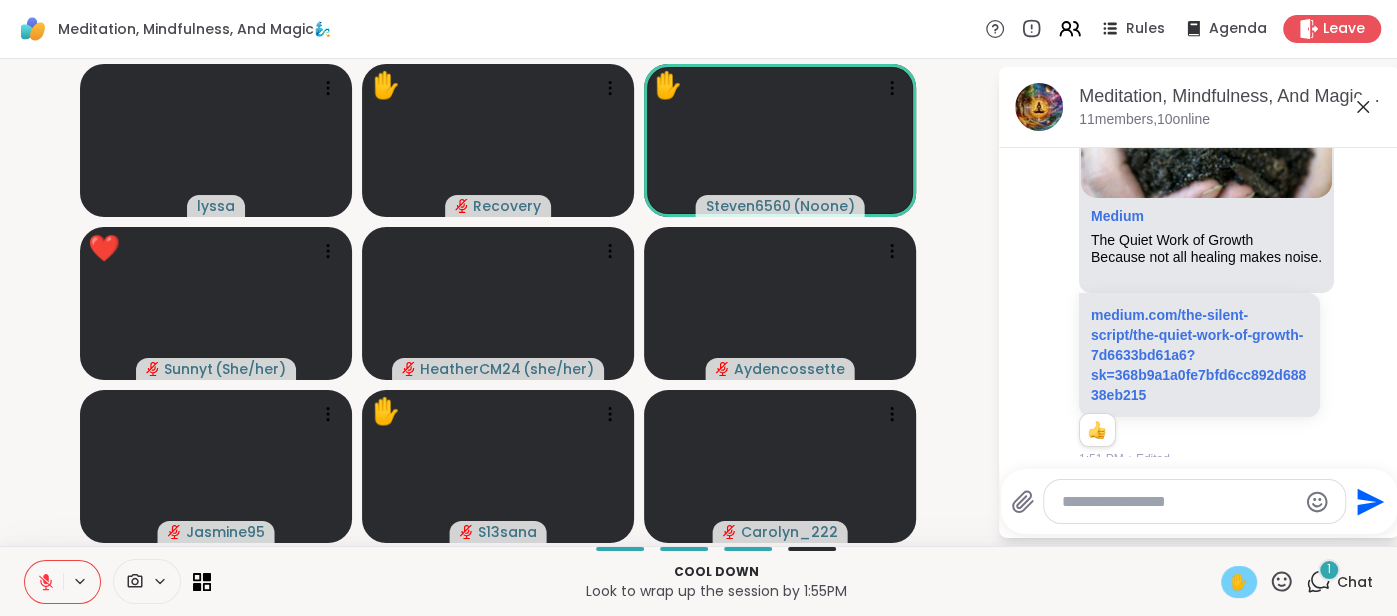 scroll, scrollTop: 5677, scrollLeft: 0, axis: vertical 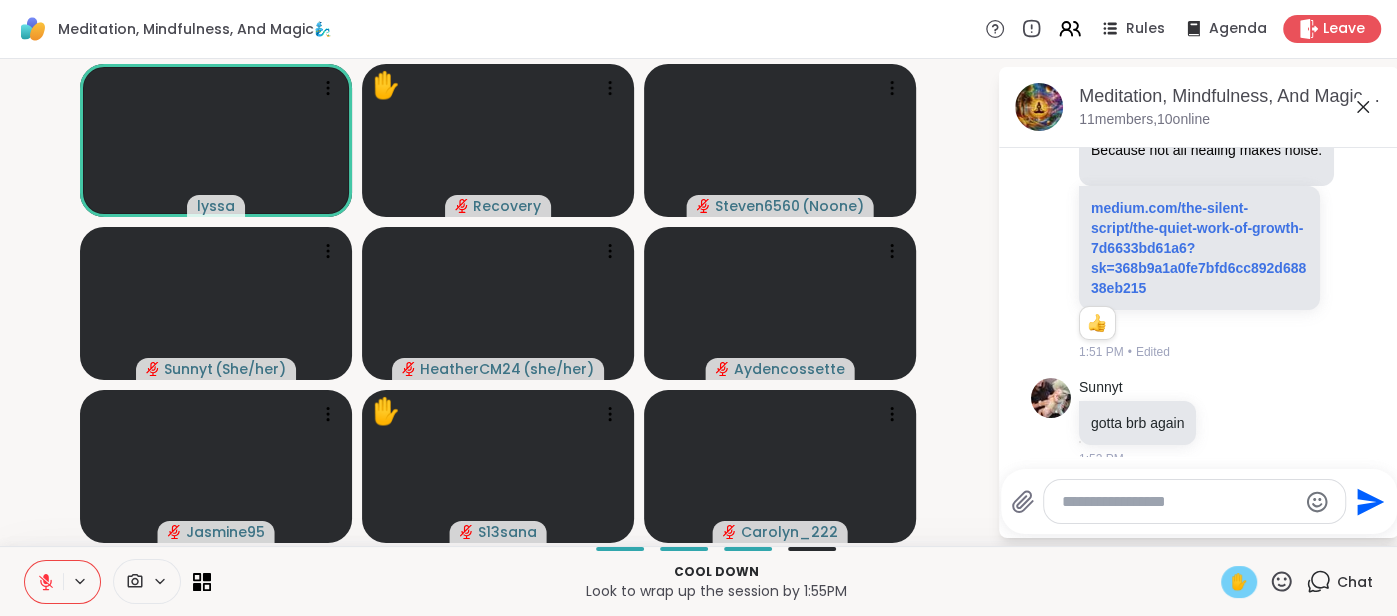 click 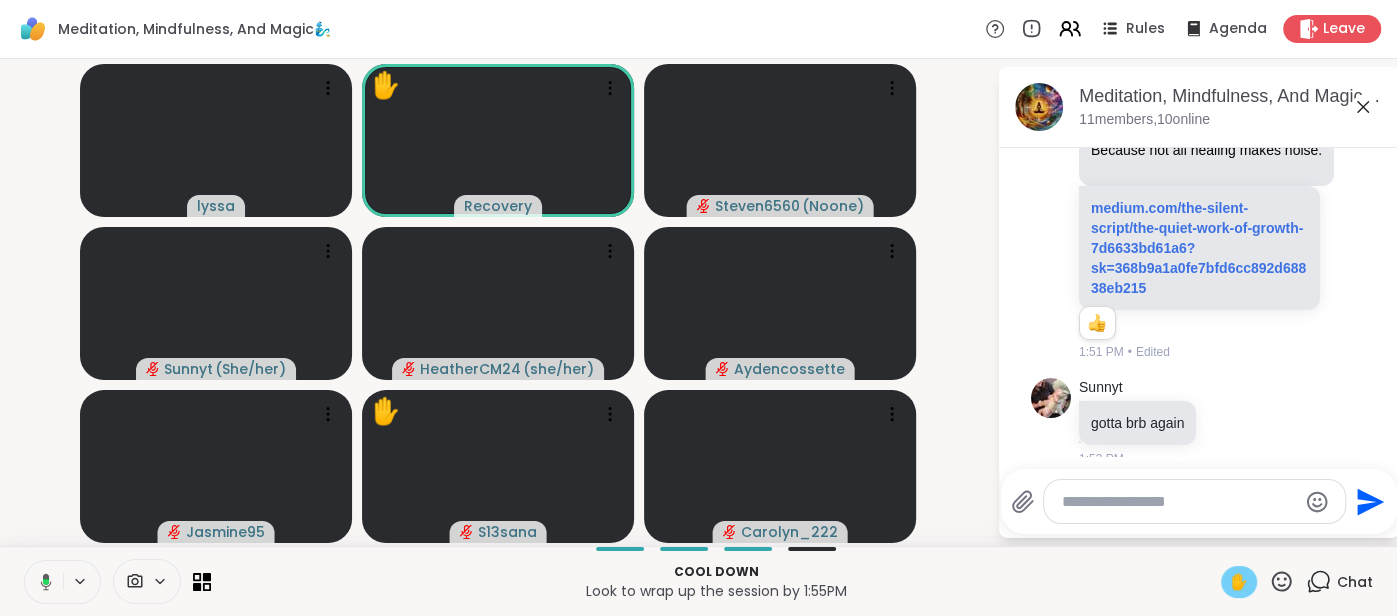 click on "✋" at bounding box center [1239, 582] 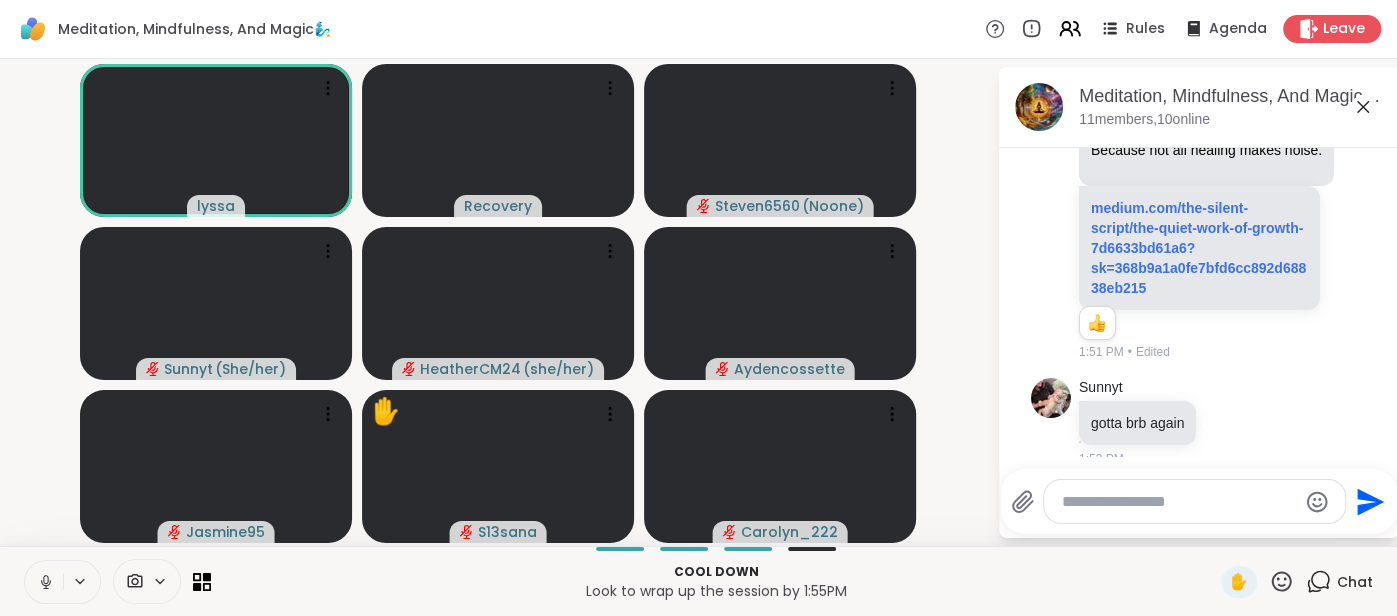 click 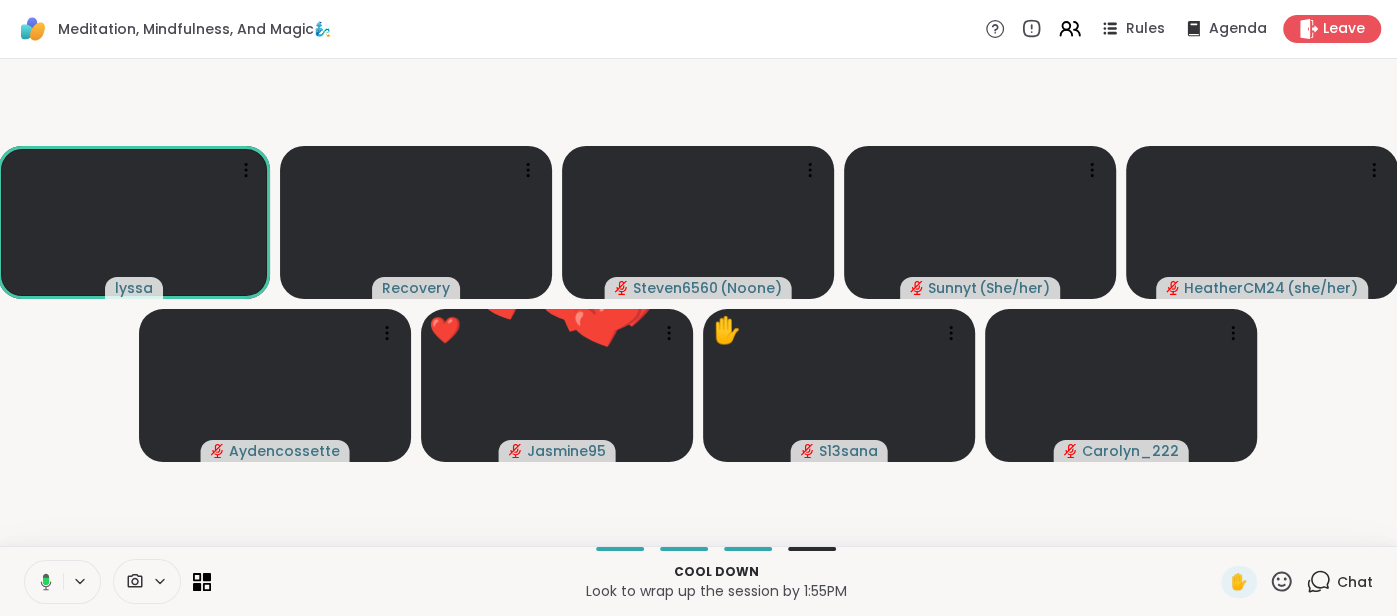 click at bounding box center [42, 582] 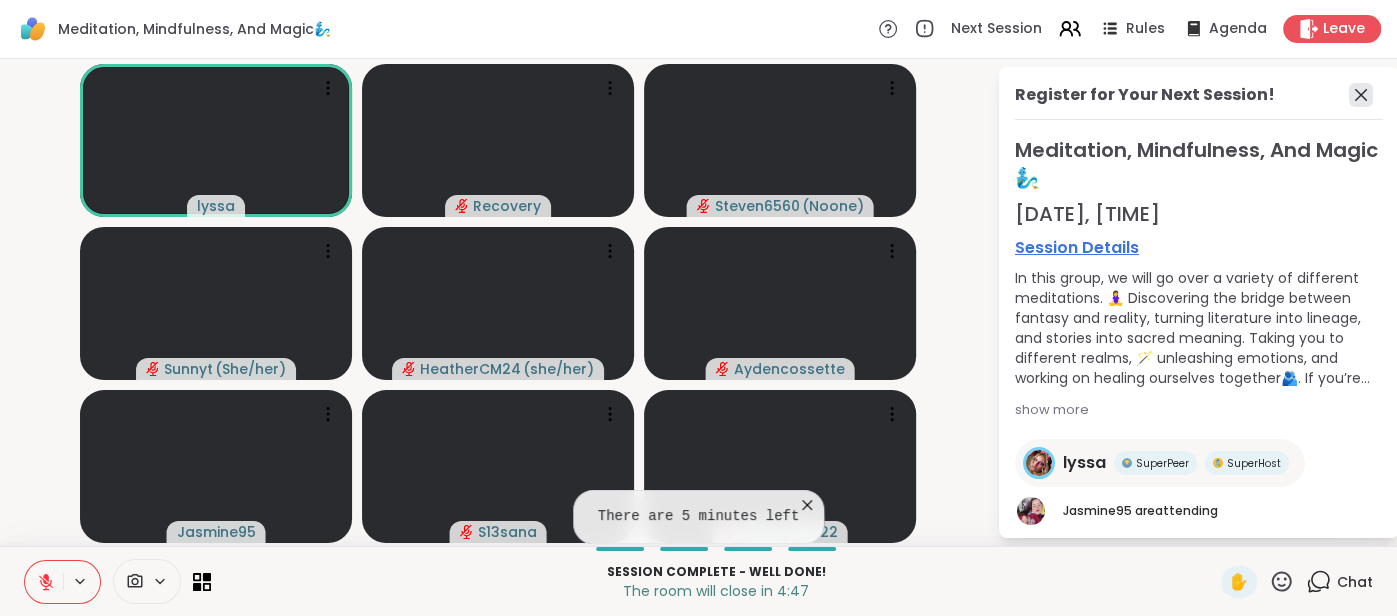 click 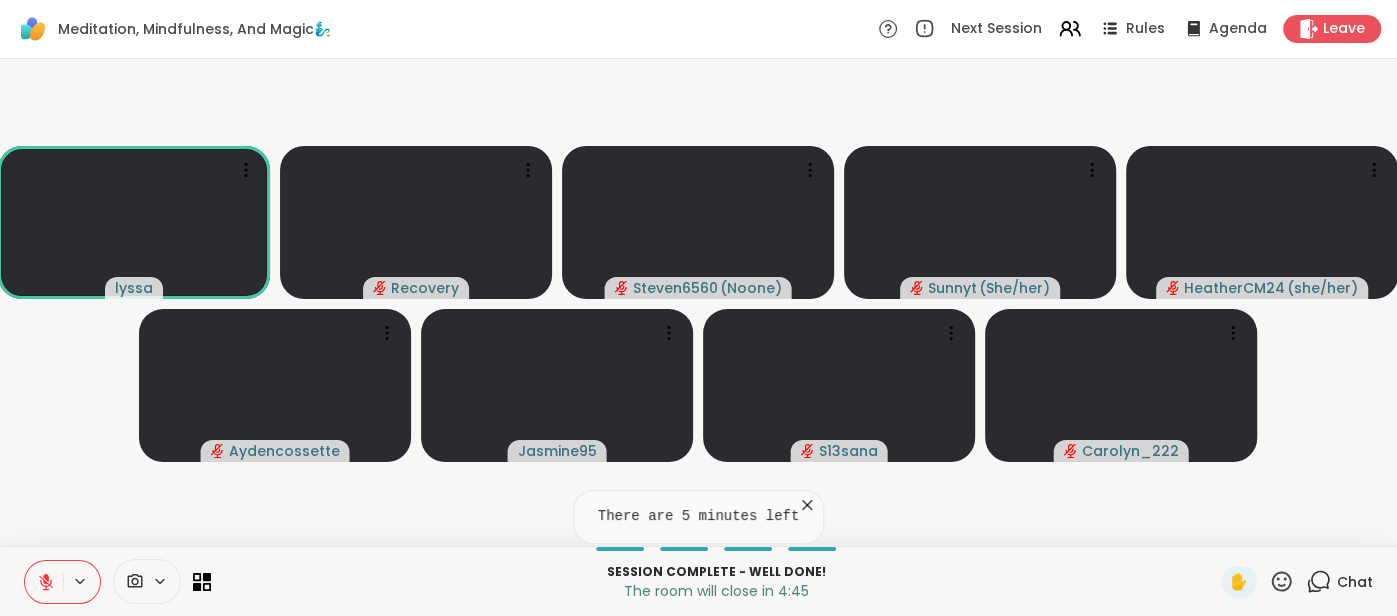 click on "Chat" at bounding box center (1355, 582) 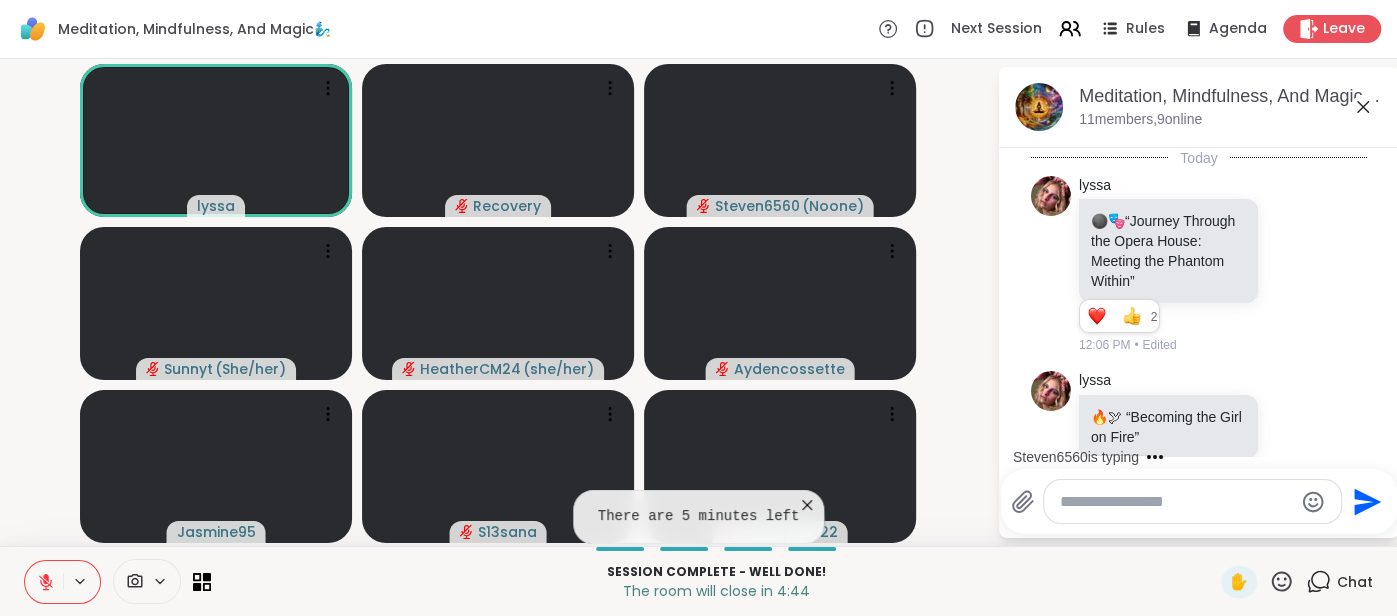 scroll, scrollTop: 5677, scrollLeft: 0, axis: vertical 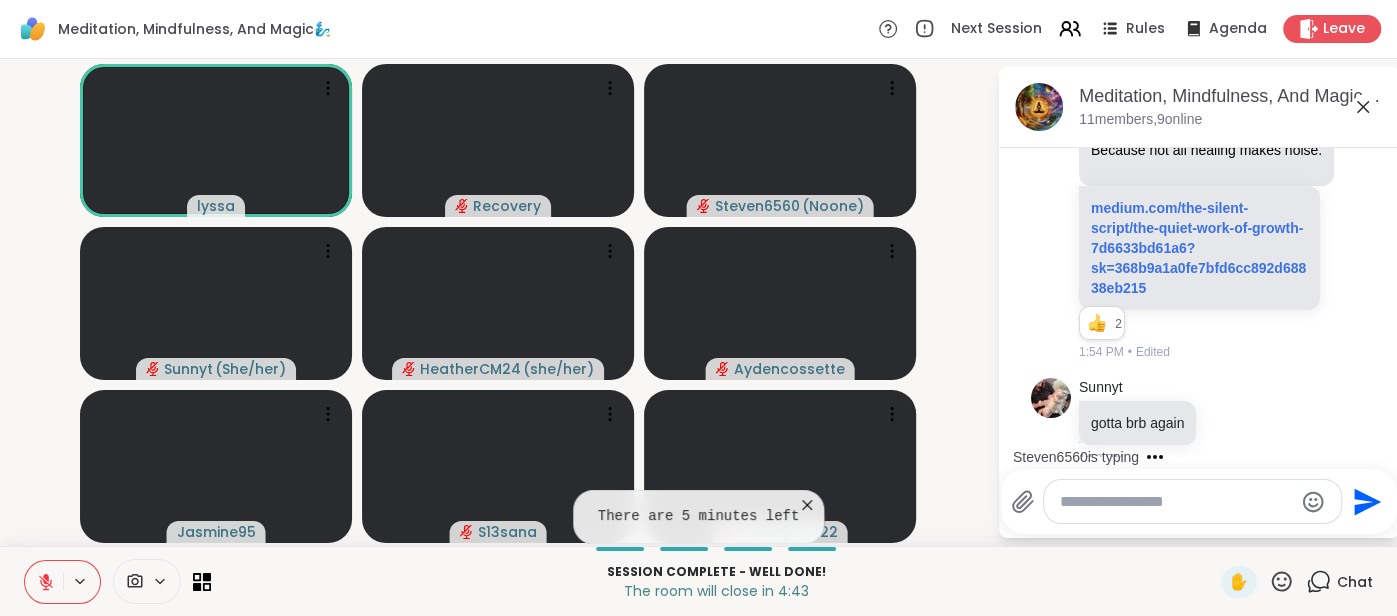 click at bounding box center (1176, 502) 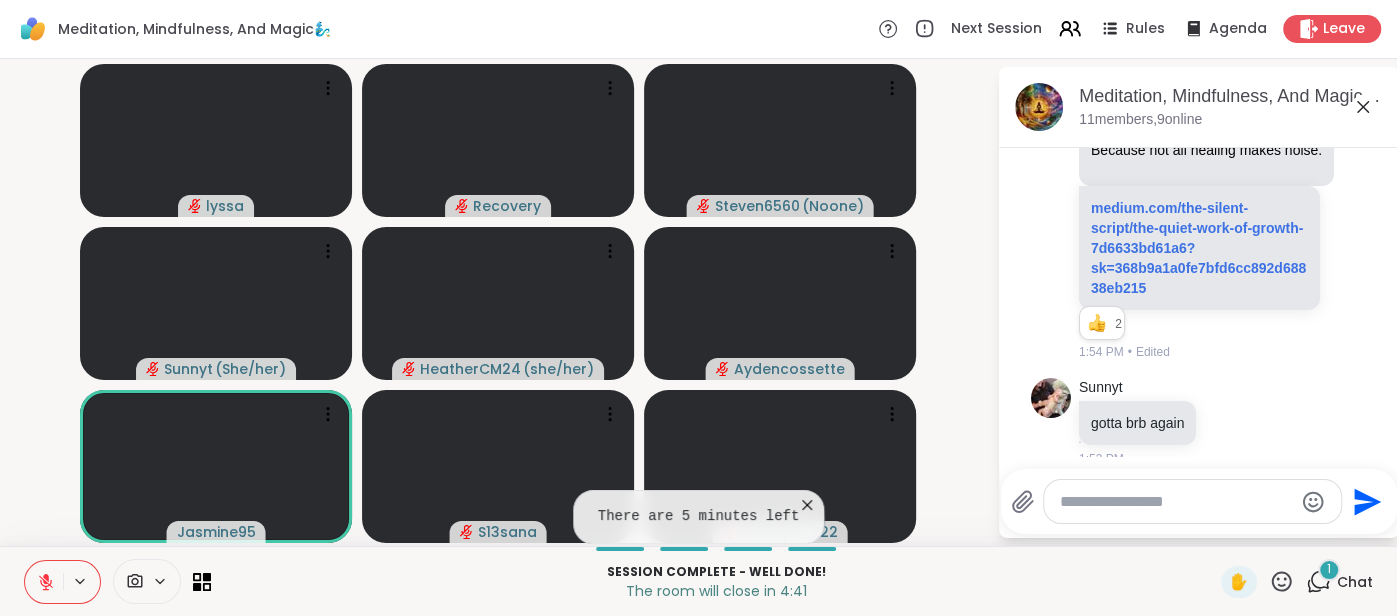 scroll, scrollTop: 5802, scrollLeft: 0, axis: vertical 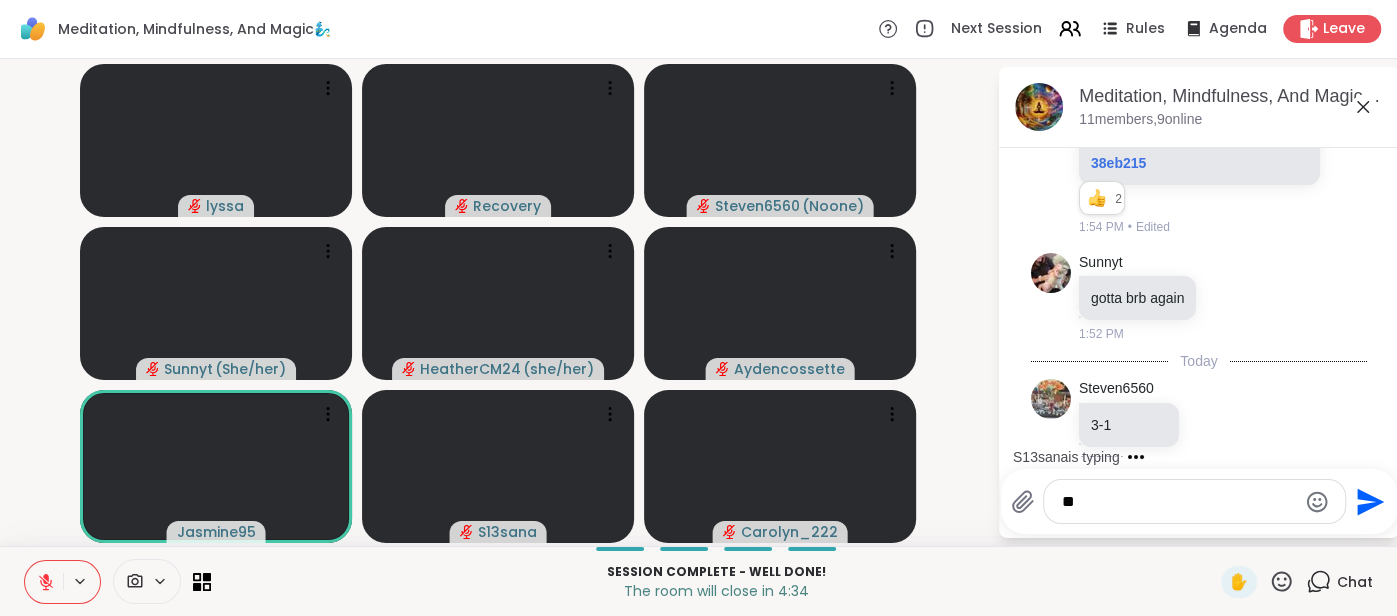 type on "***" 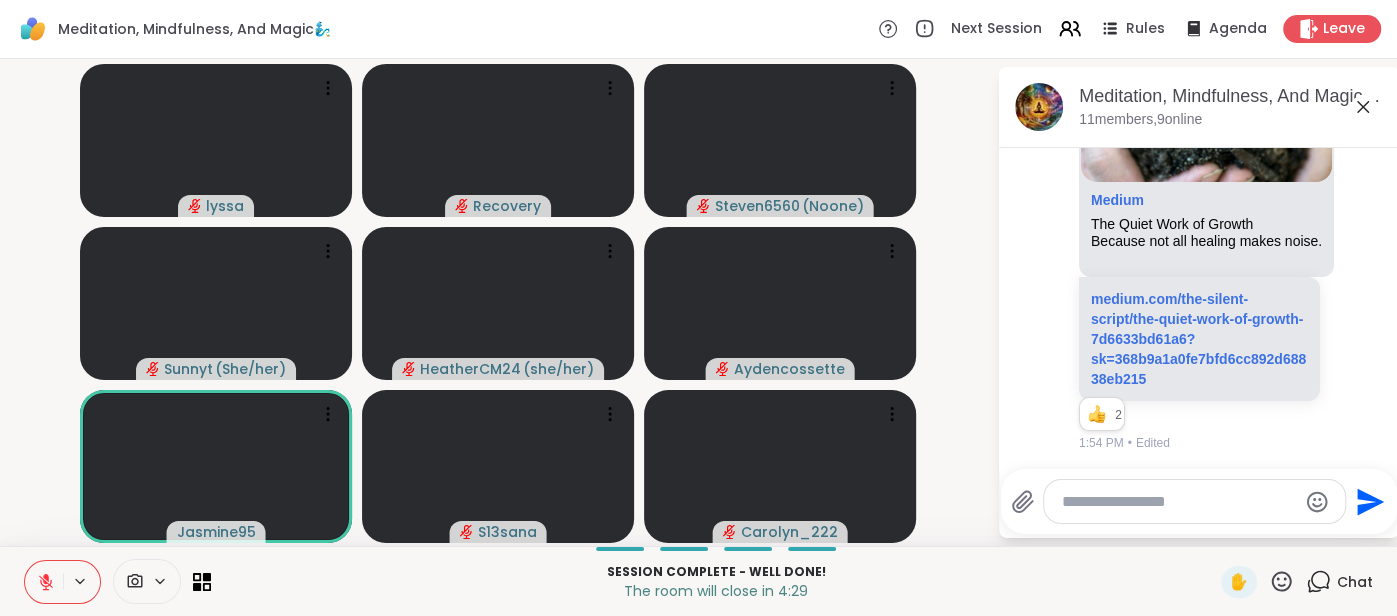 scroll, scrollTop: 5586, scrollLeft: 0, axis: vertical 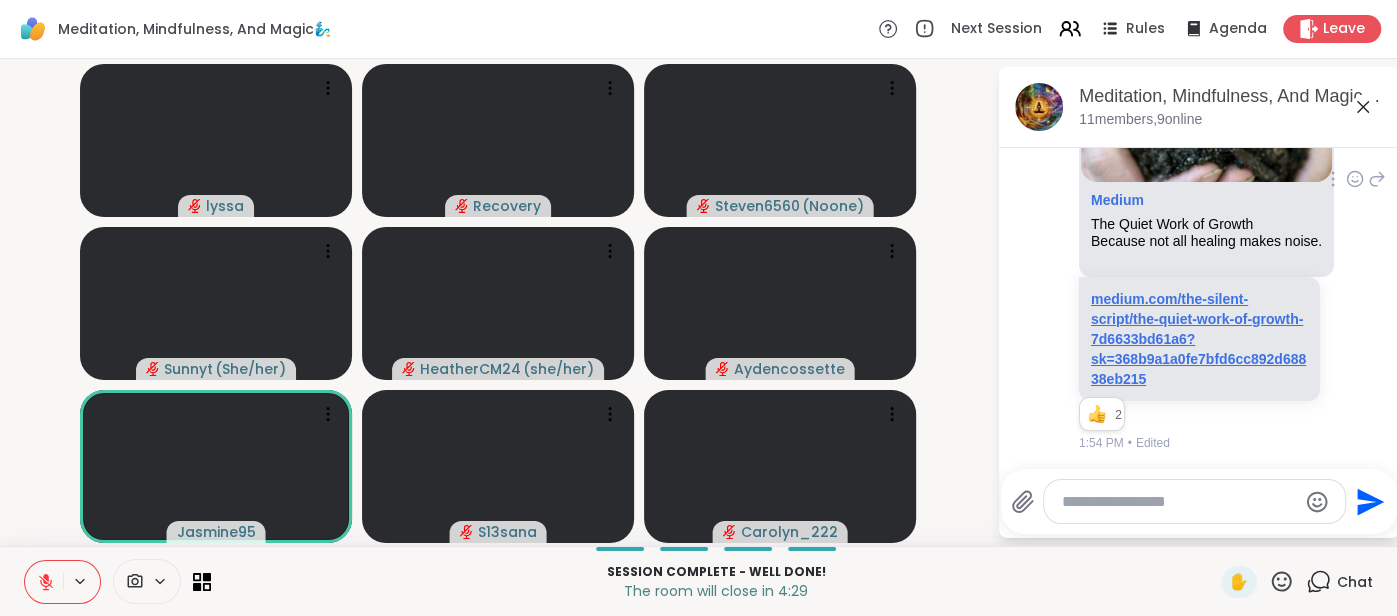 click on "medium.com/the-silent-script/the-quiet-work-of-growth-7d6633bd61a6?sk=368b9a1a0fe7bfd6cc892d68838eb215" at bounding box center (1198, 339) 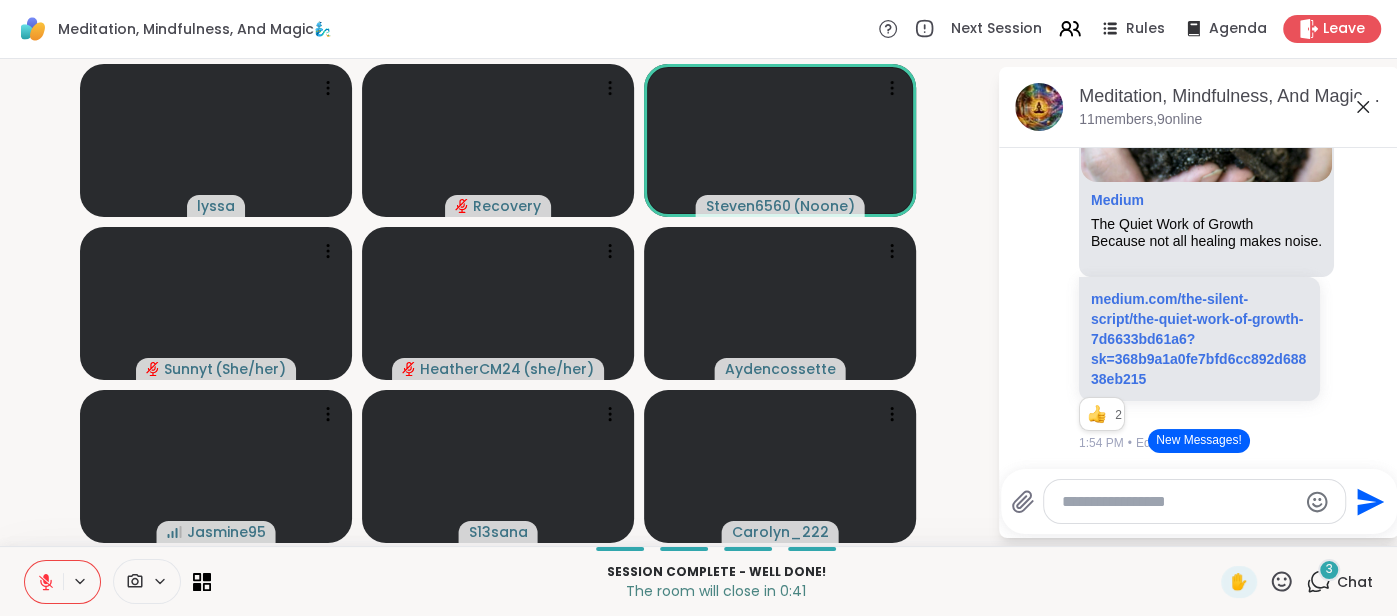 click 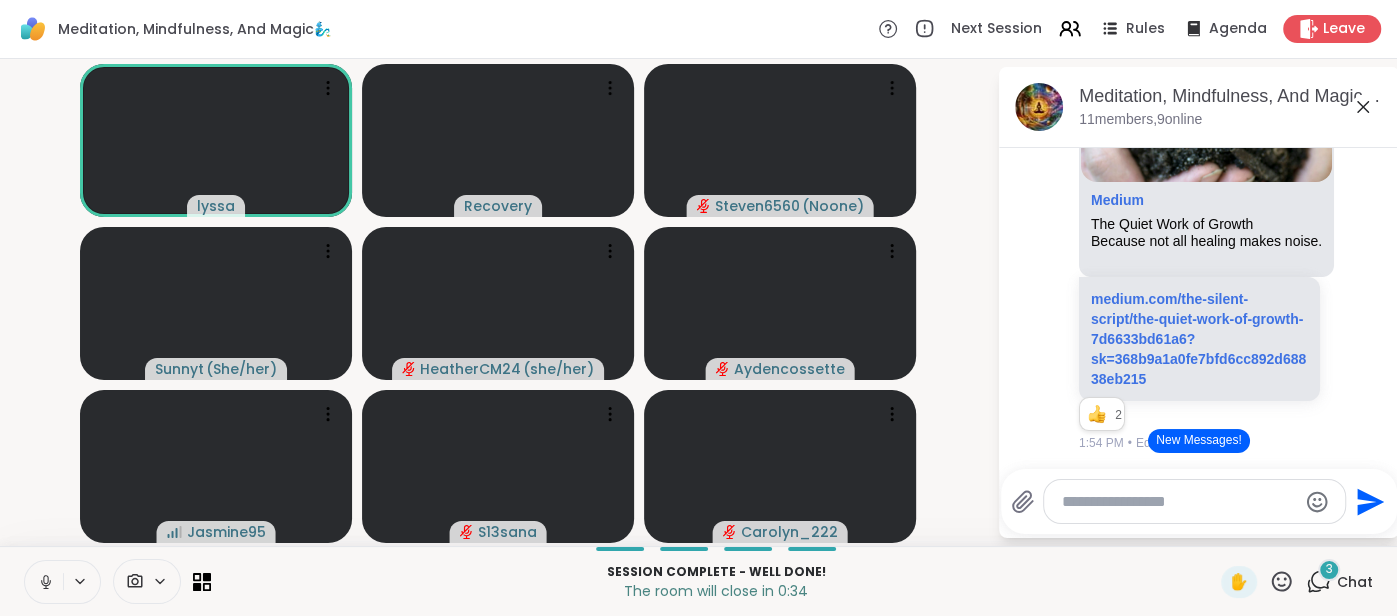 click 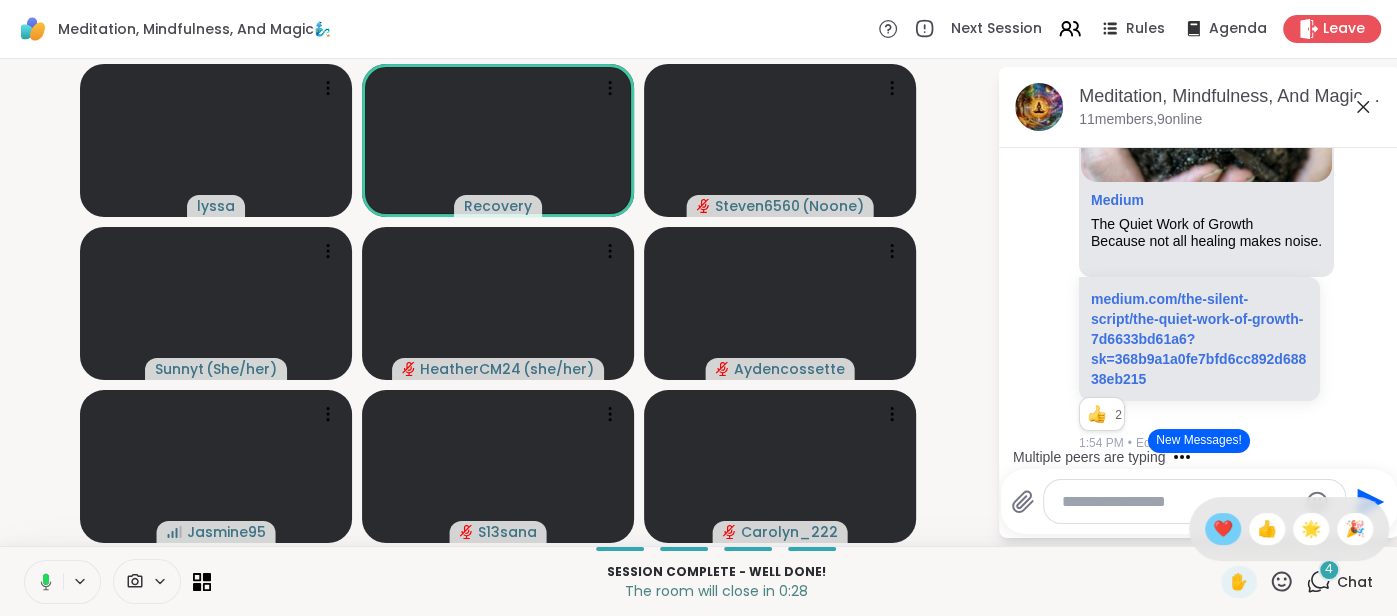 click on "❤️" at bounding box center (1223, 529) 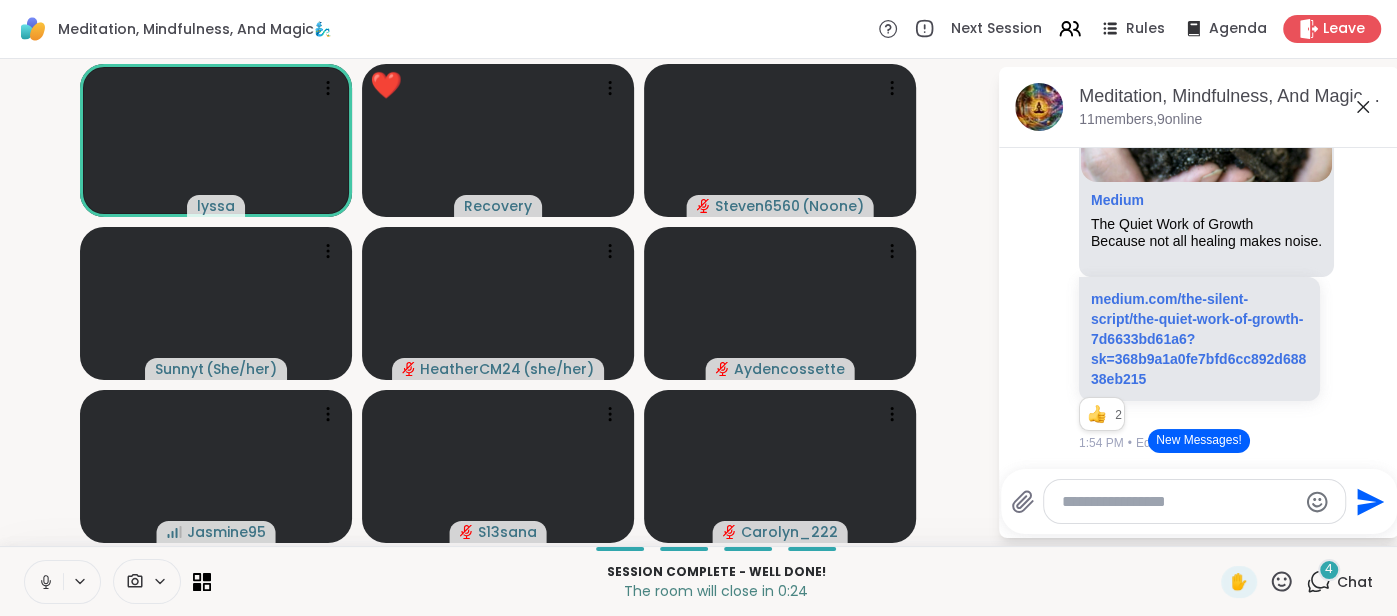 click 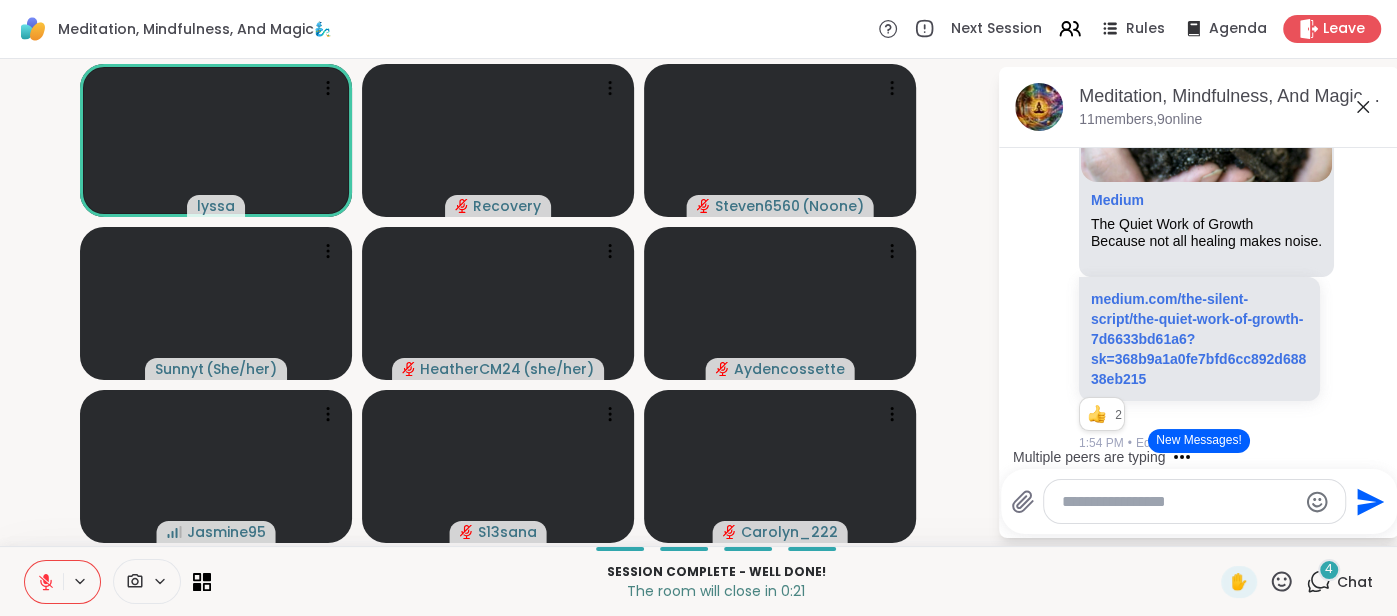 click at bounding box center (1179, 502) 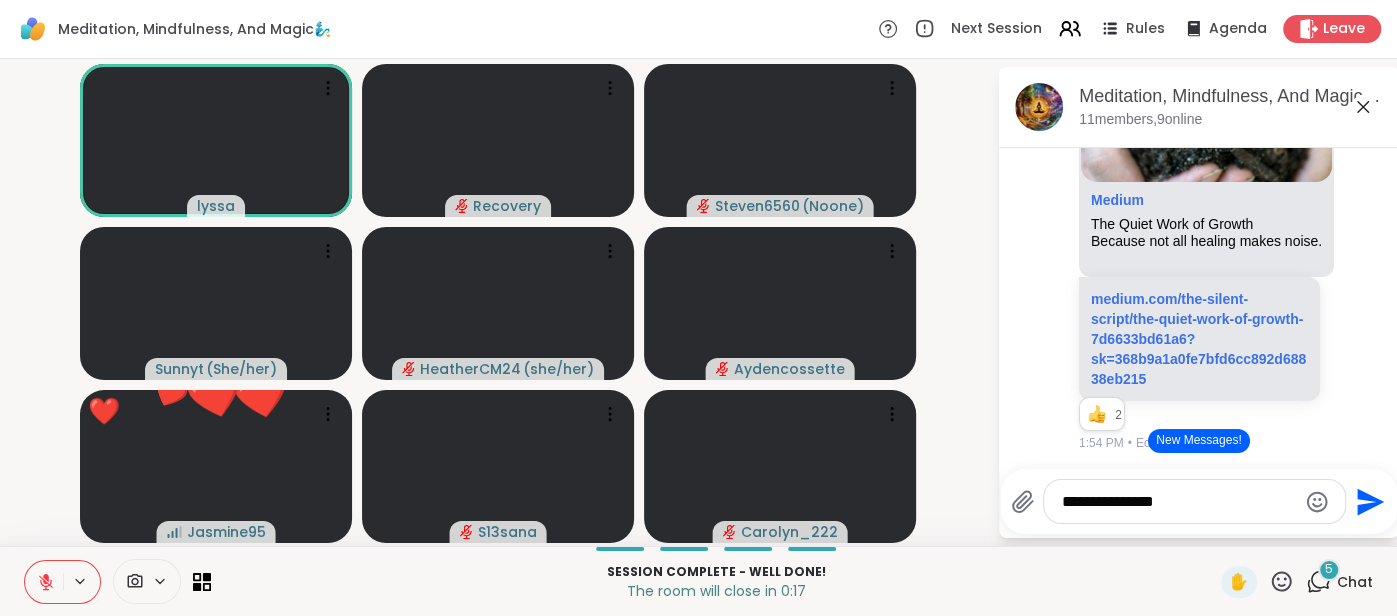 type on "**********" 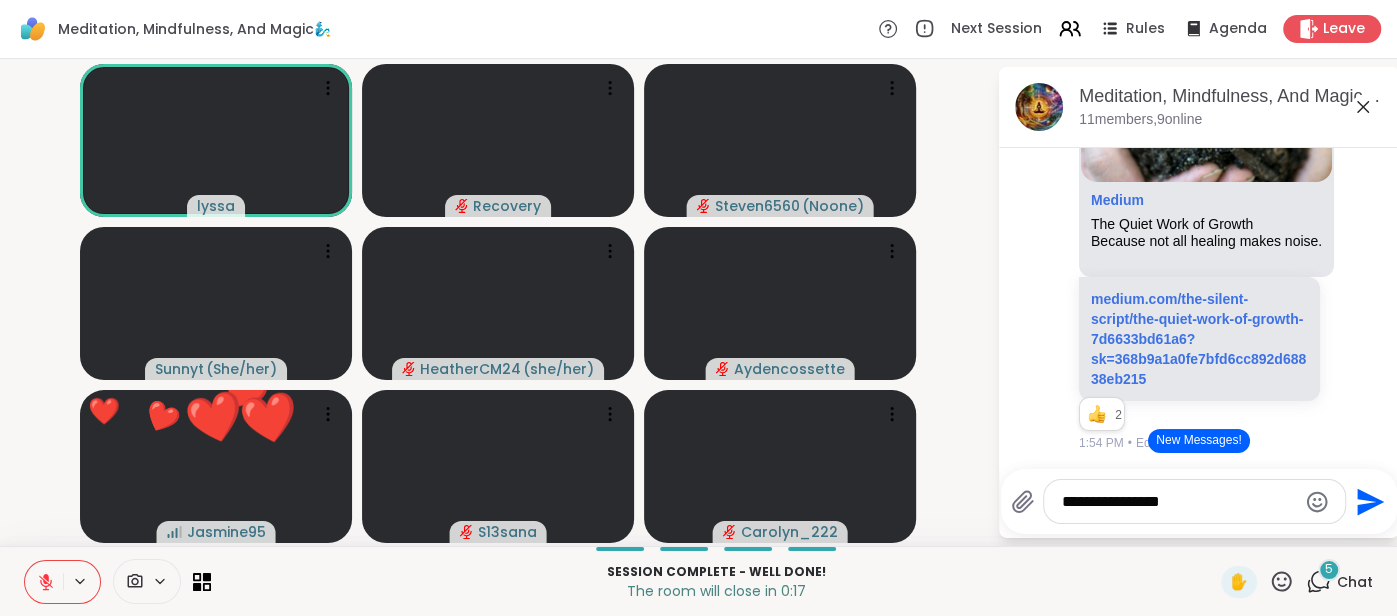 type 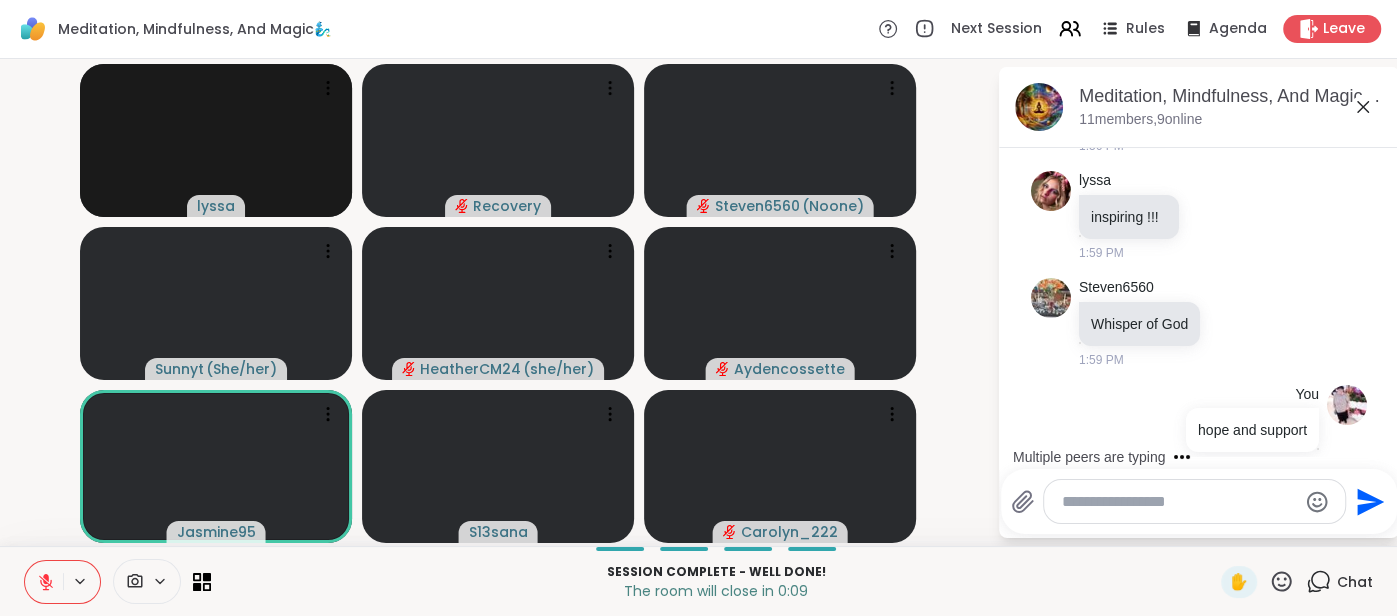 scroll, scrollTop: 8525, scrollLeft: 0, axis: vertical 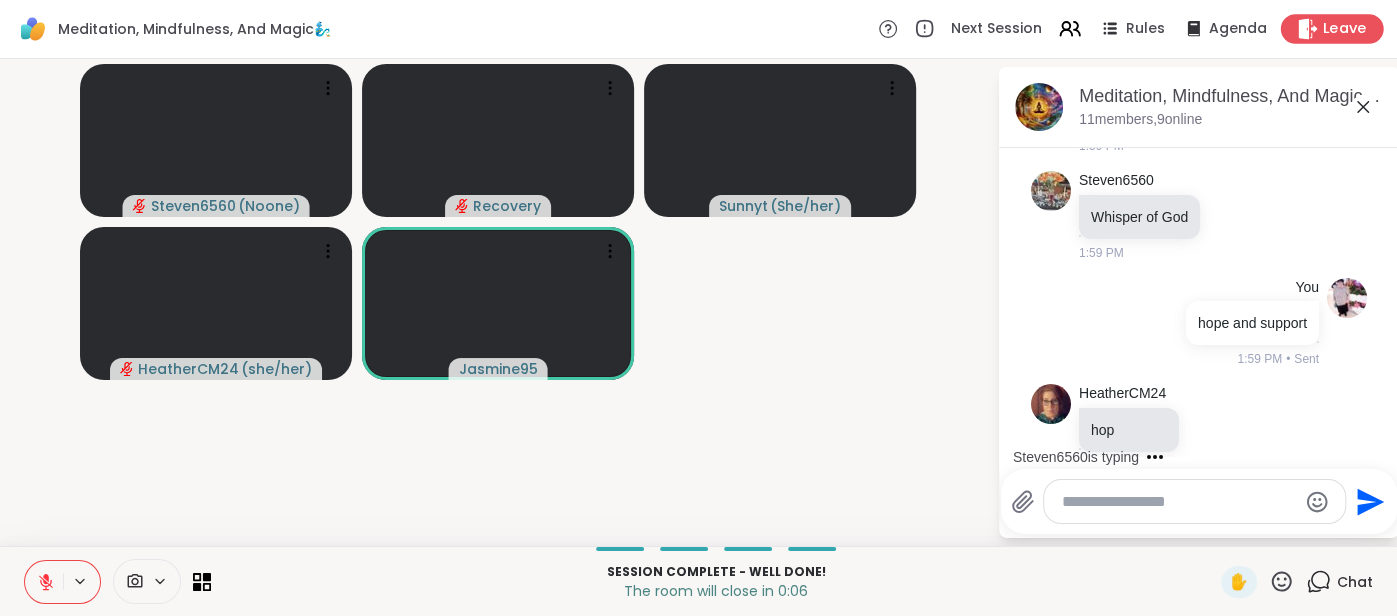 click 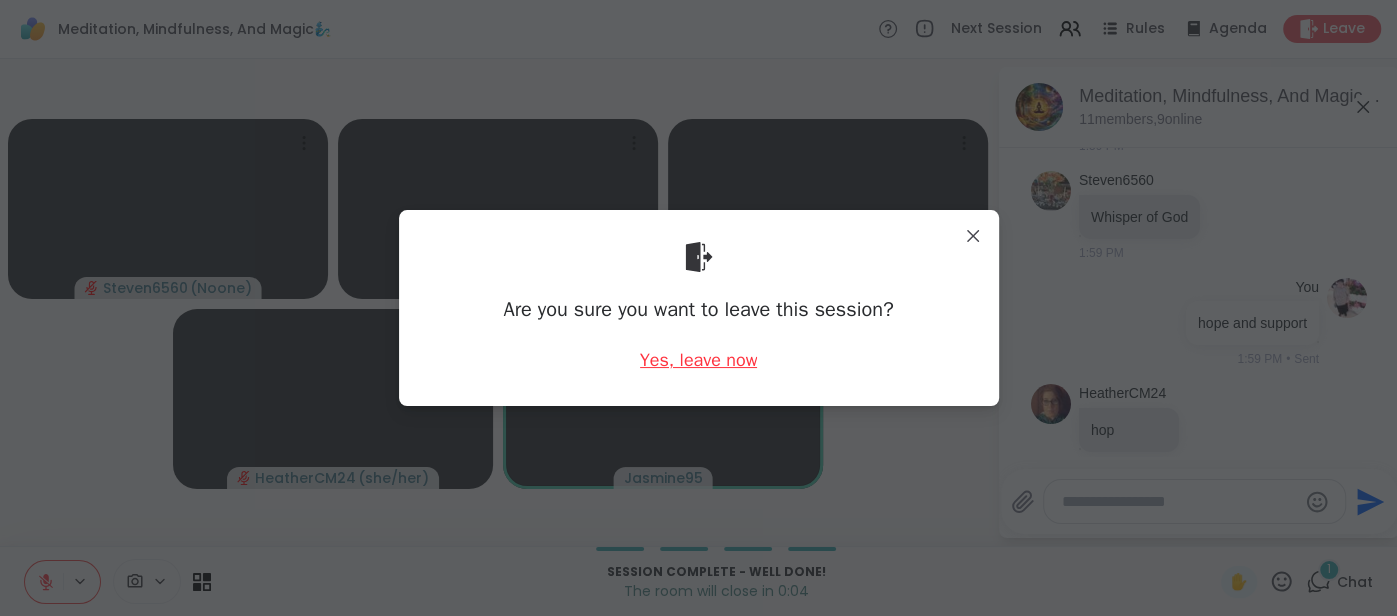 click on "Yes, leave now" at bounding box center [699, 360] 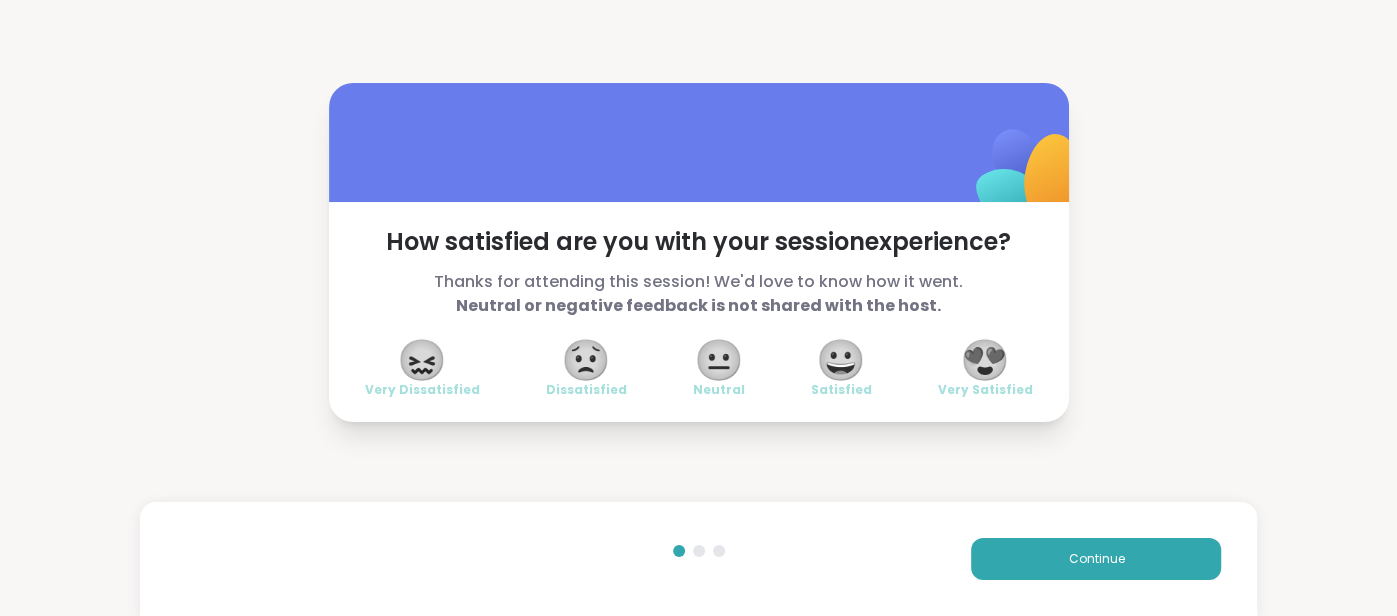 click on "😍" at bounding box center [985, 360] 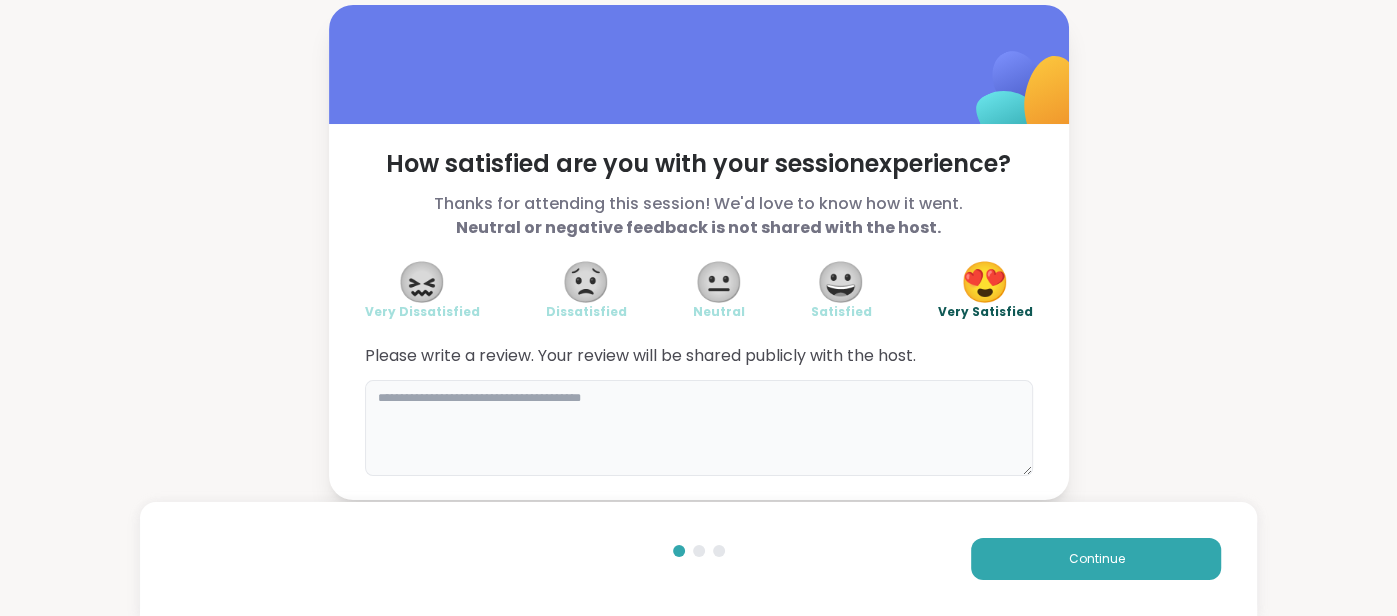 click at bounding box center (699, 428) 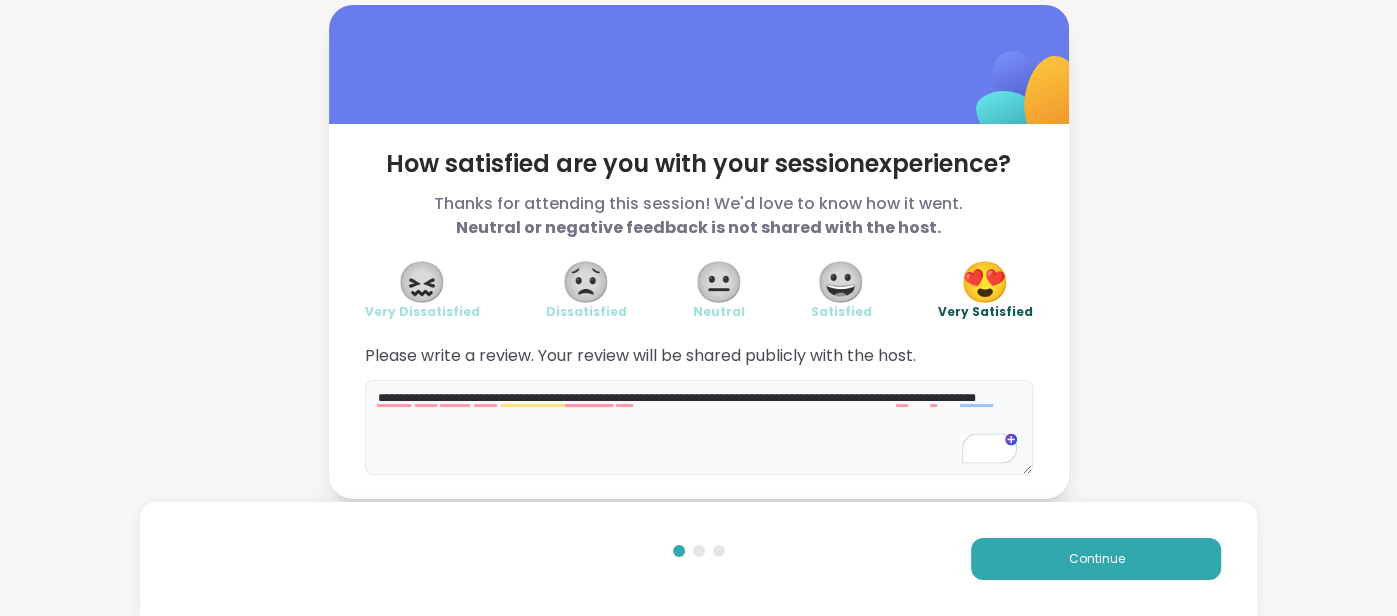 type on "**********" 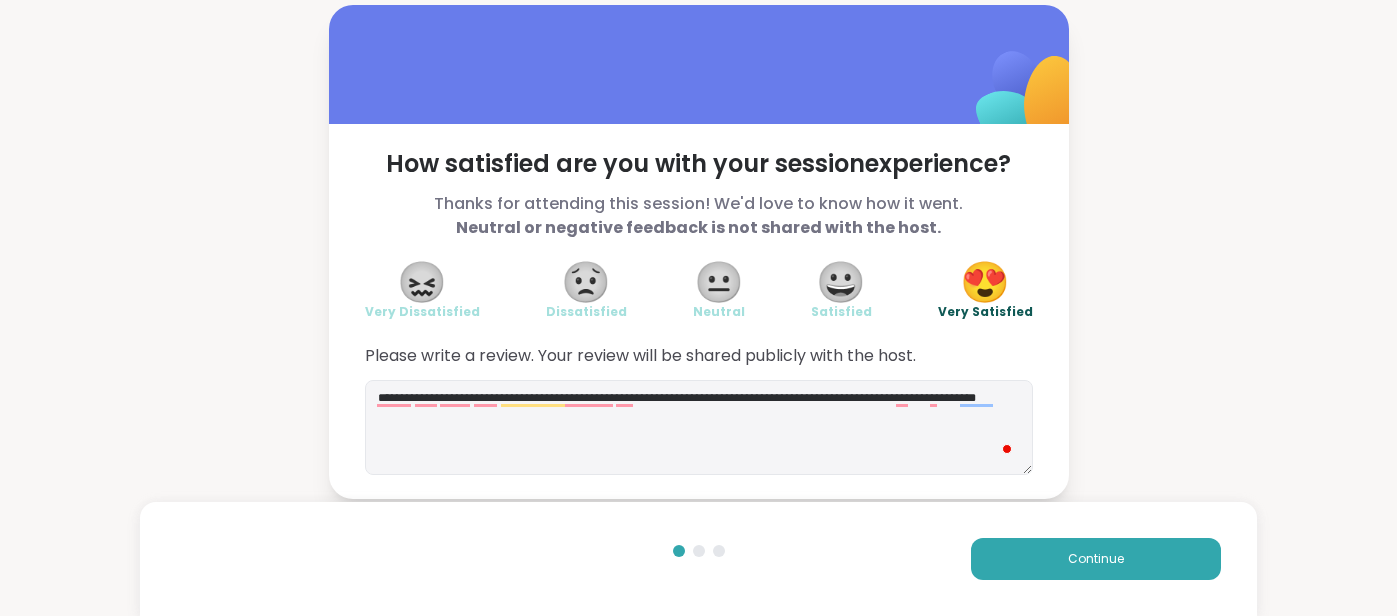 scroll, scrollTop: 0, scrollLeft: 0, axis: both 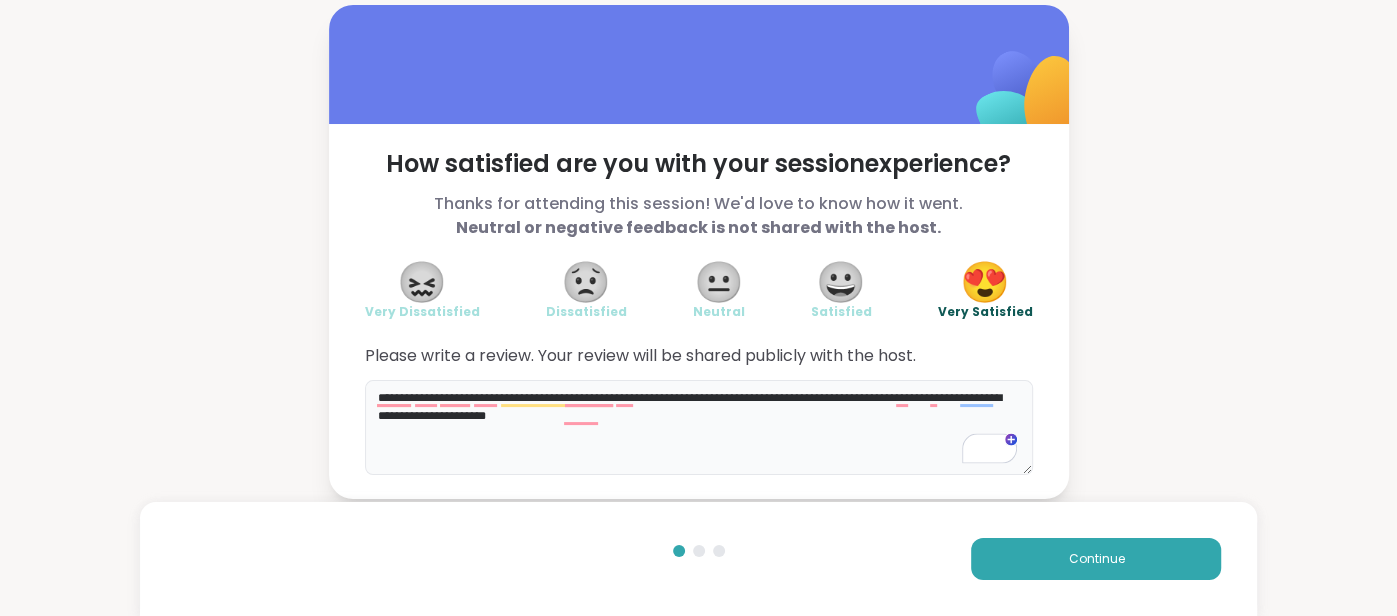 type on "**********" 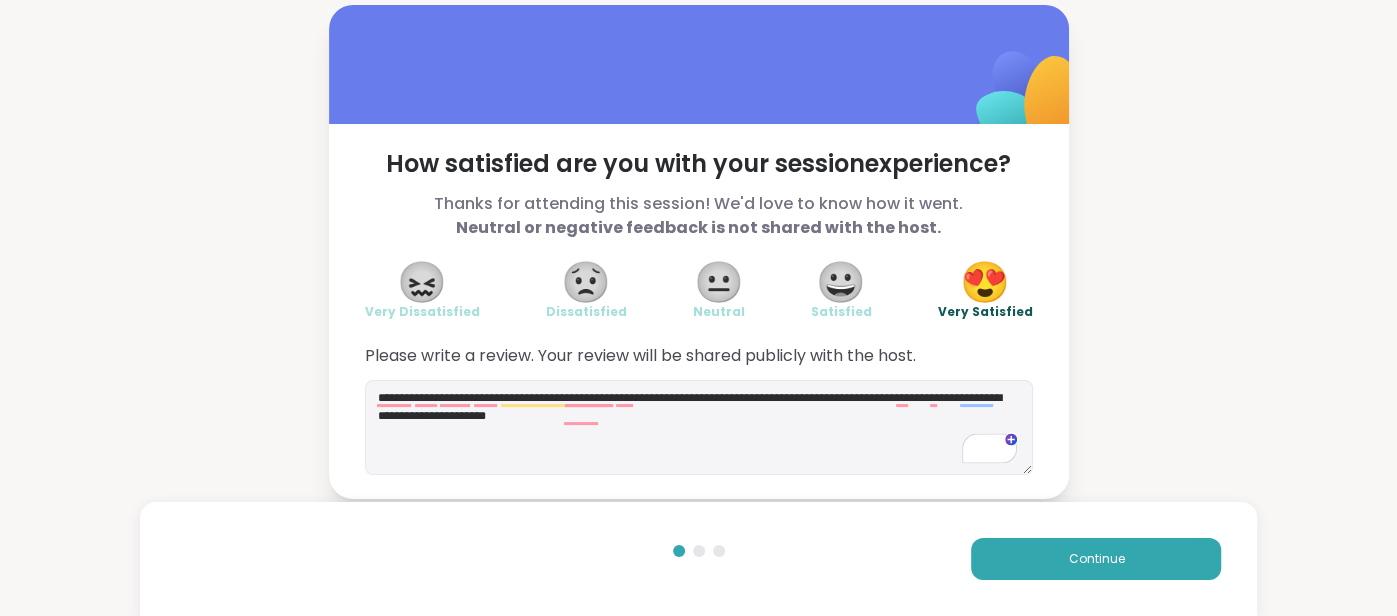 click on "Continue" at bounding box center (699, 559) 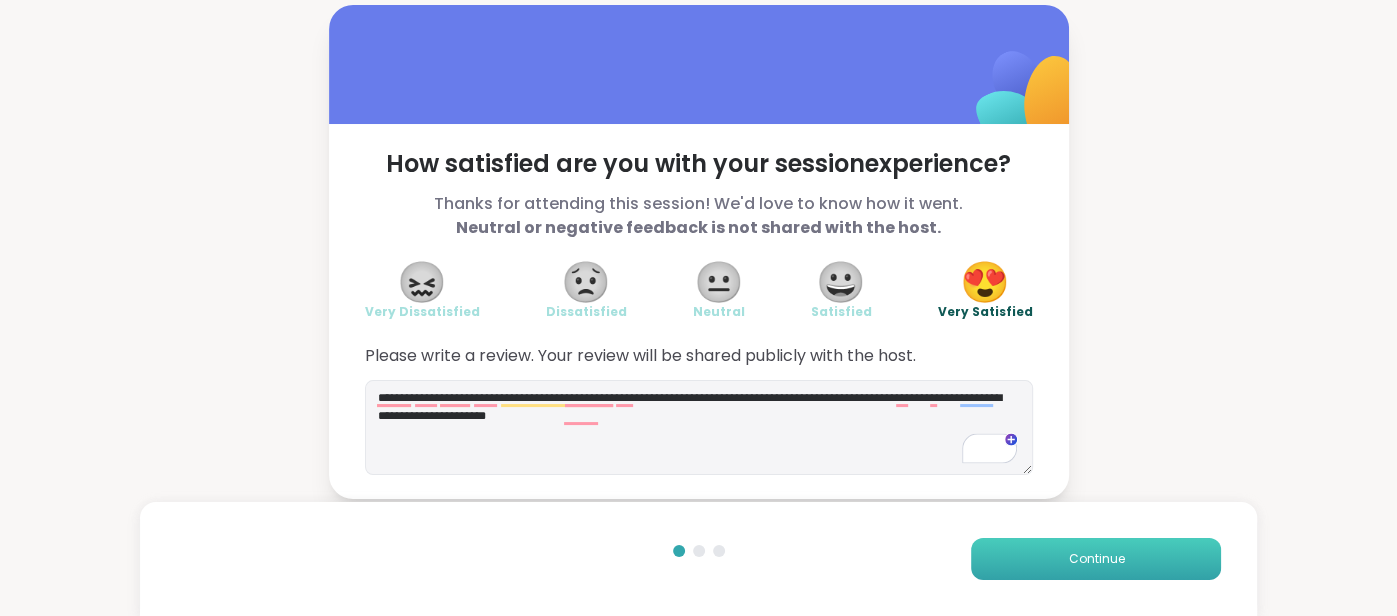 click on "Continue" at bounding box center (1096, 559) 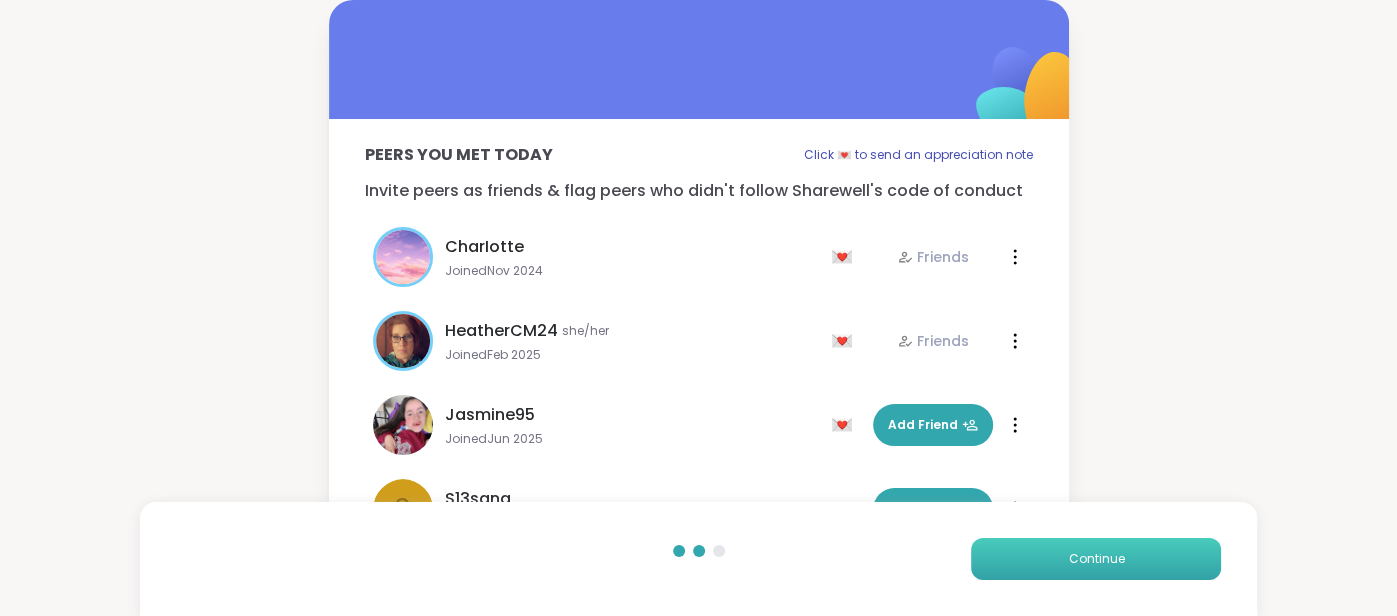 click on "Continue" at bounding box center [1096, 559] 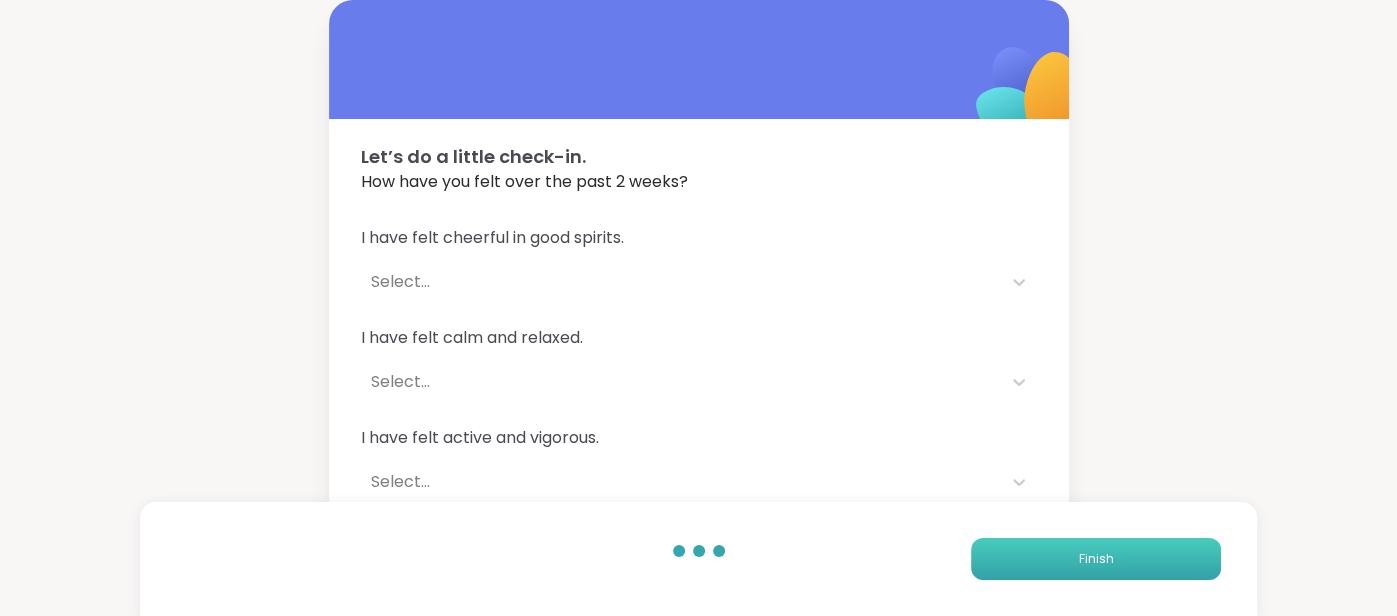 click on "Finish" at bounding box center [1096, 559] 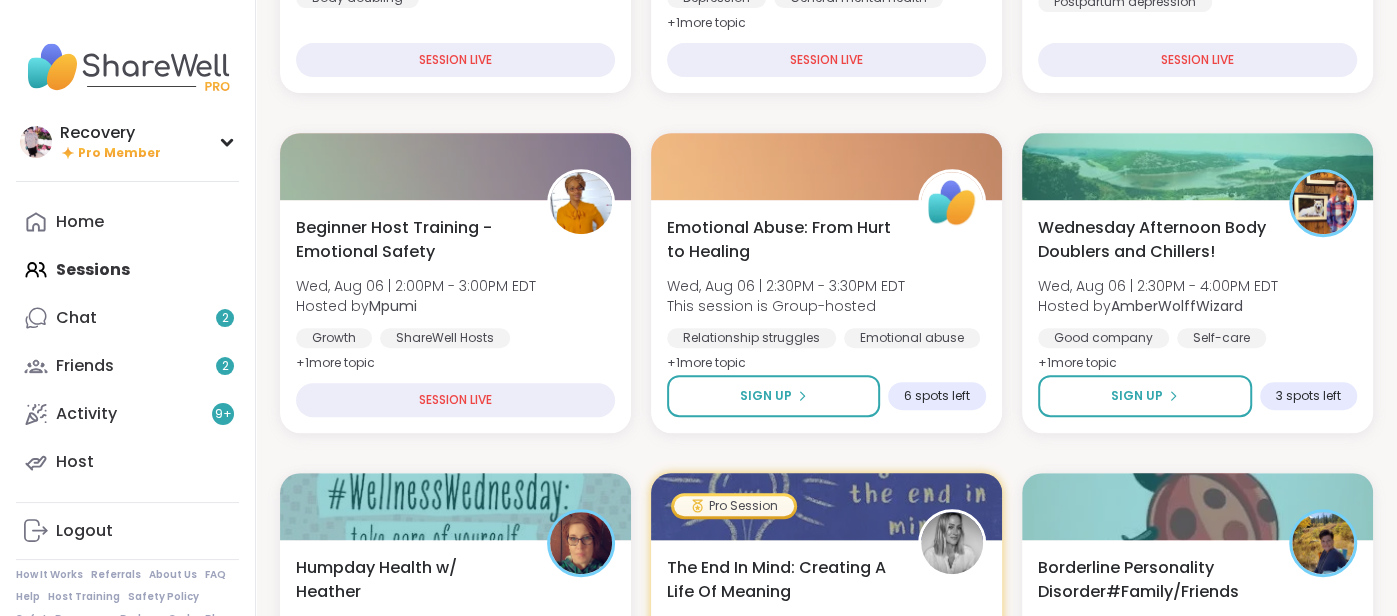 scroll, scrollTop: 515, scrollLeft: 0, axis: vertical 